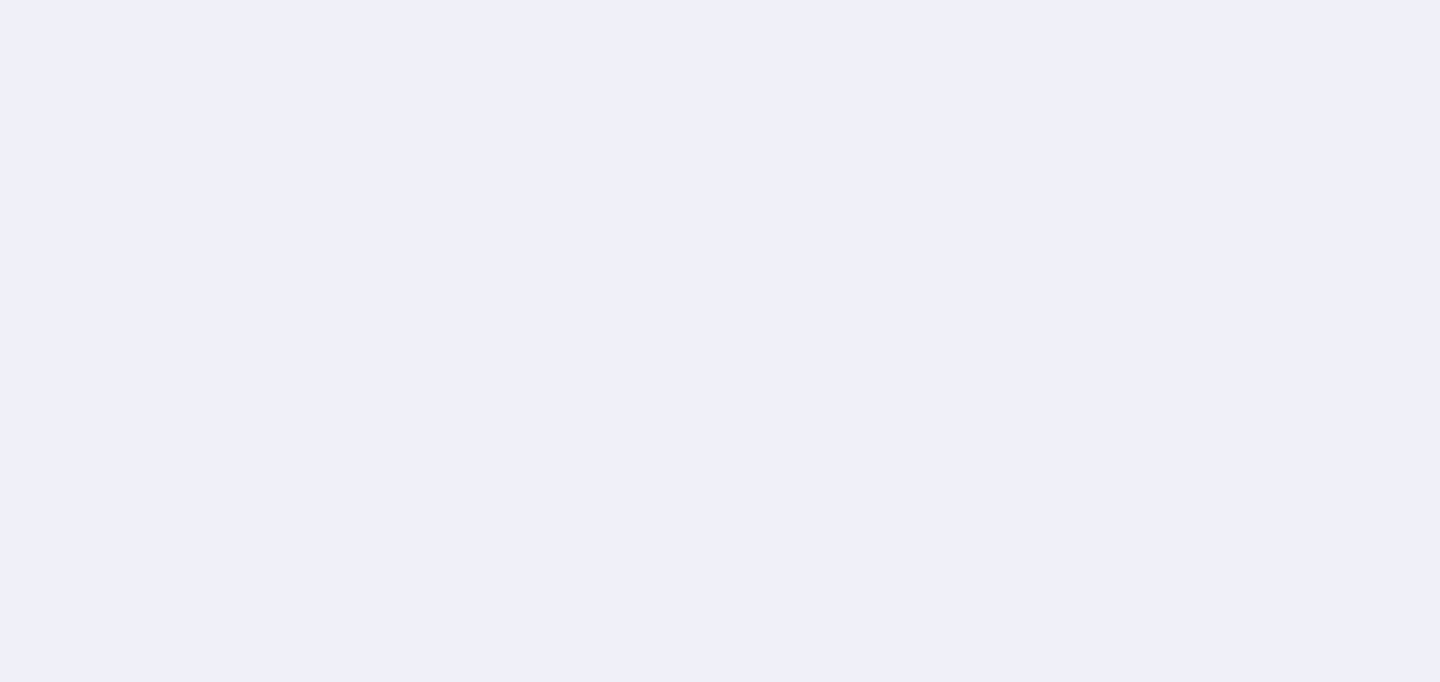 scroll, scrollTop: 0, scrollLeft: 0, axis: both 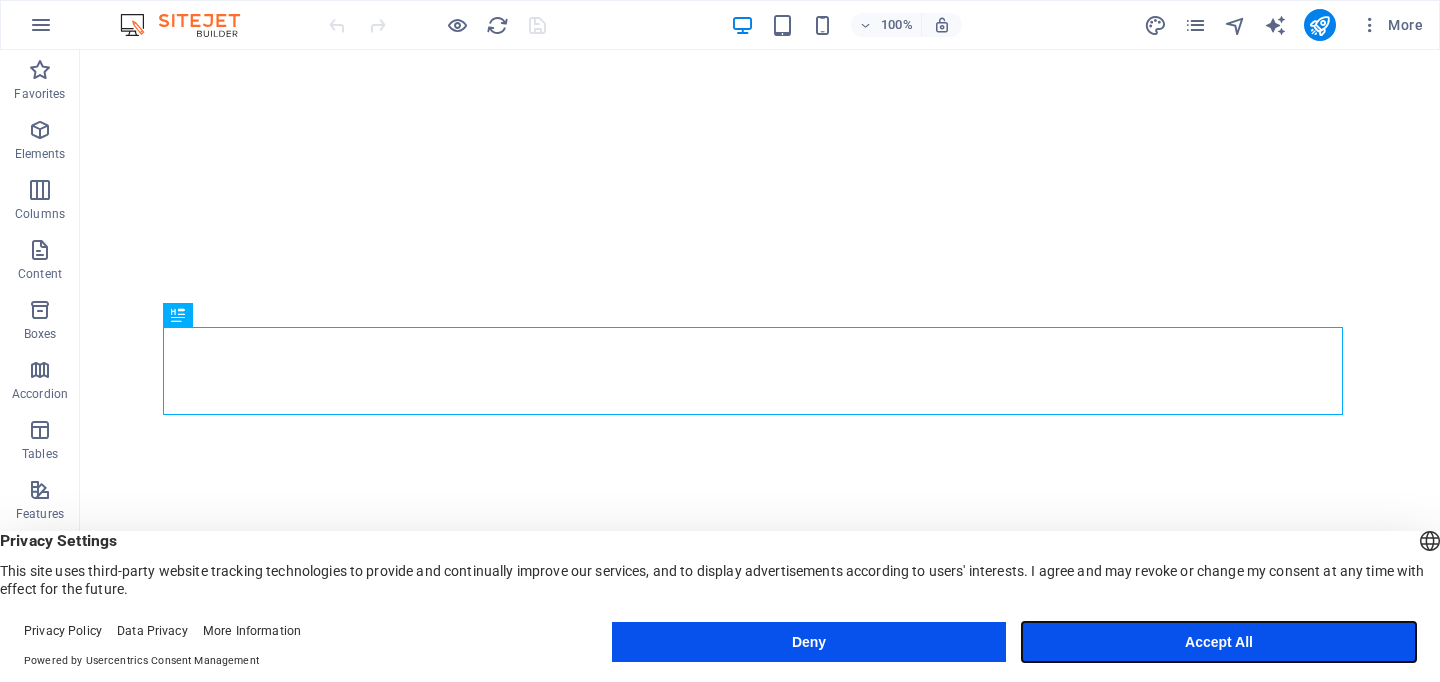 click on "Accept All" at bounding box center [1219, 642] 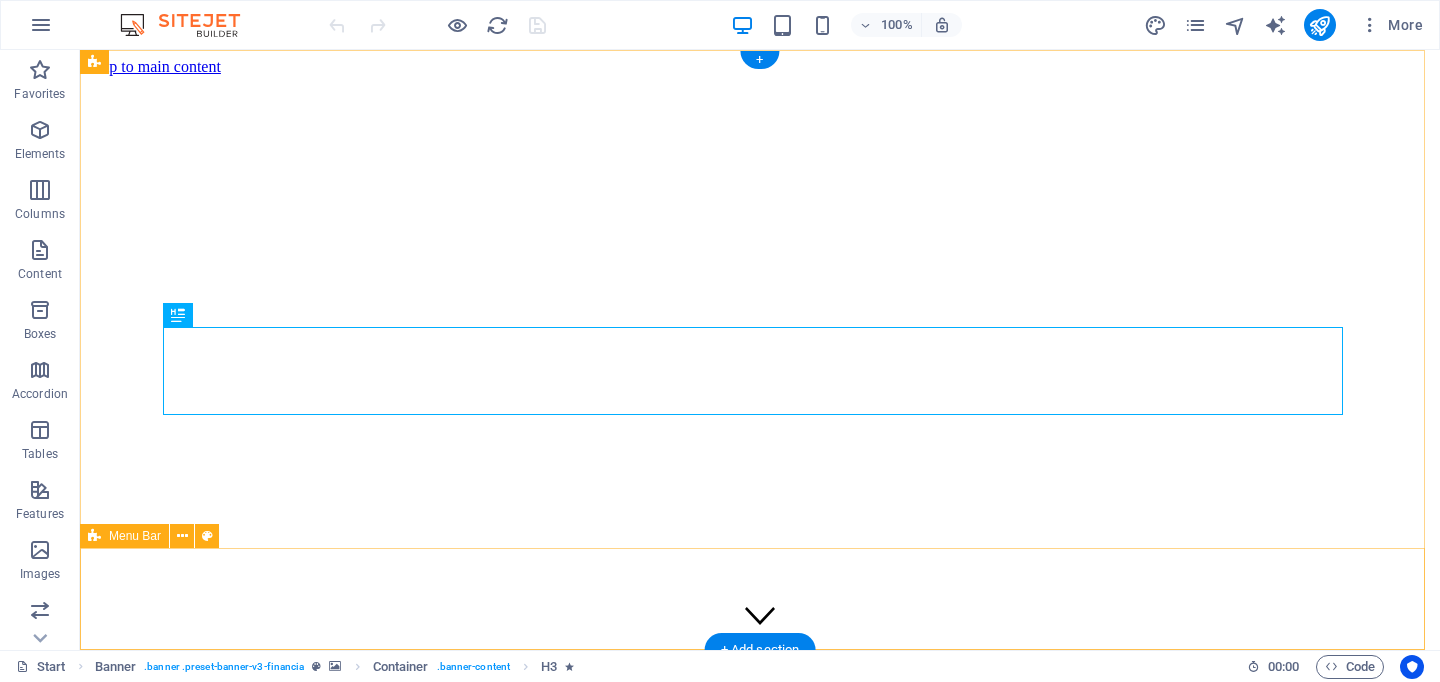 scroll, scrollTop: 0, scrollLeft: 0, axis: both 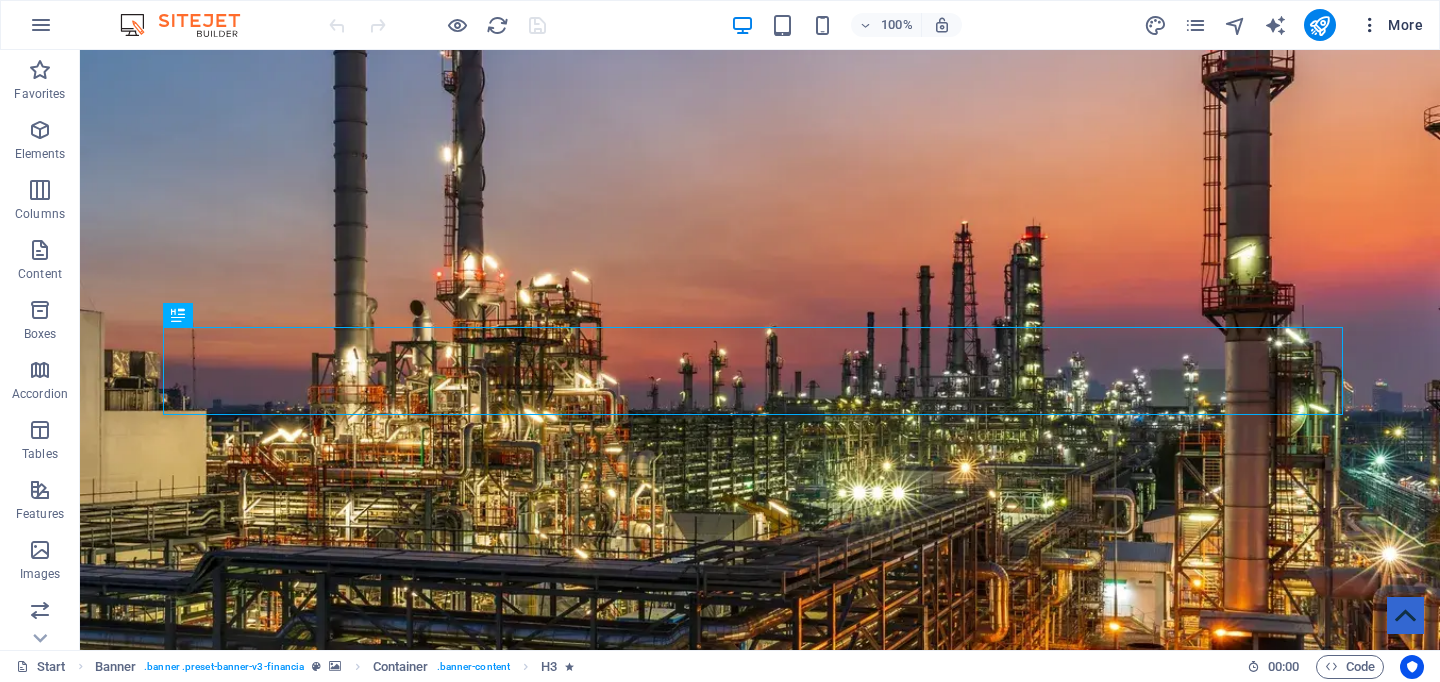 click at bounding box center [1370, 25] 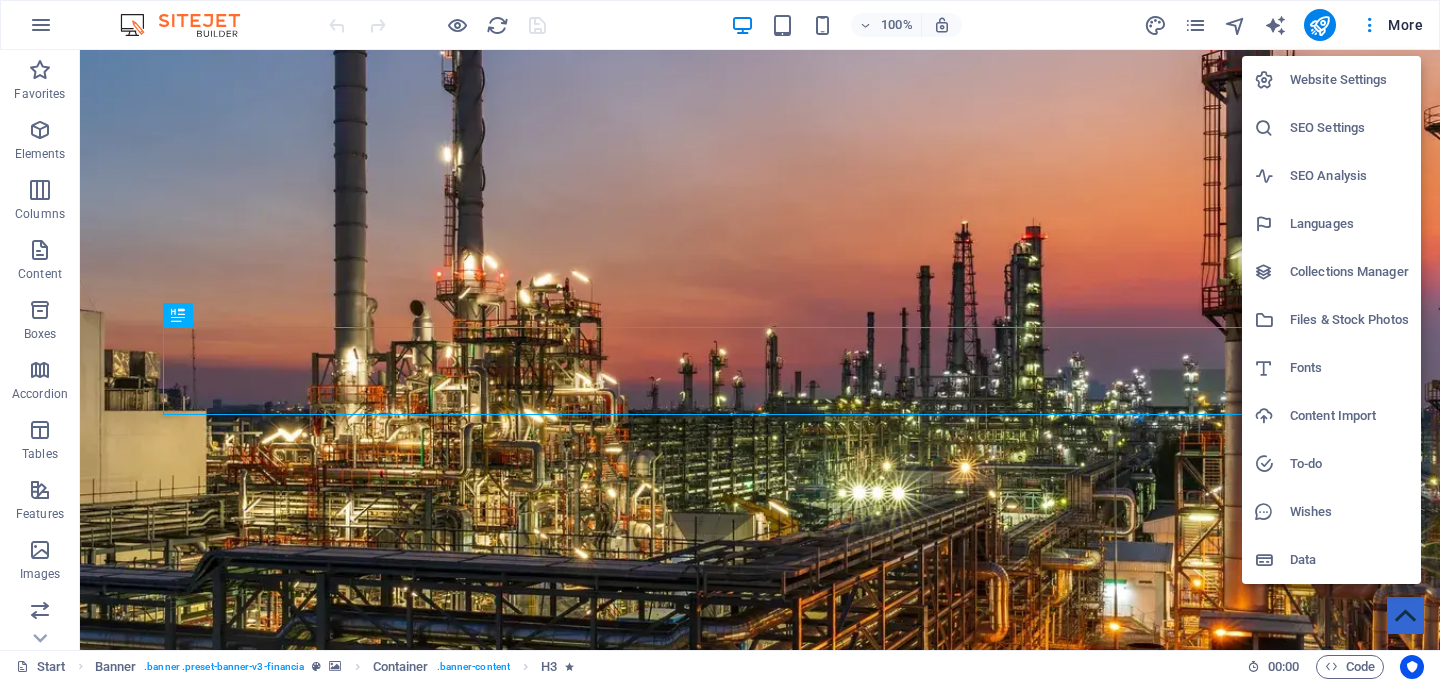 click on "Website Settings" at bounding box center [1349, 80] 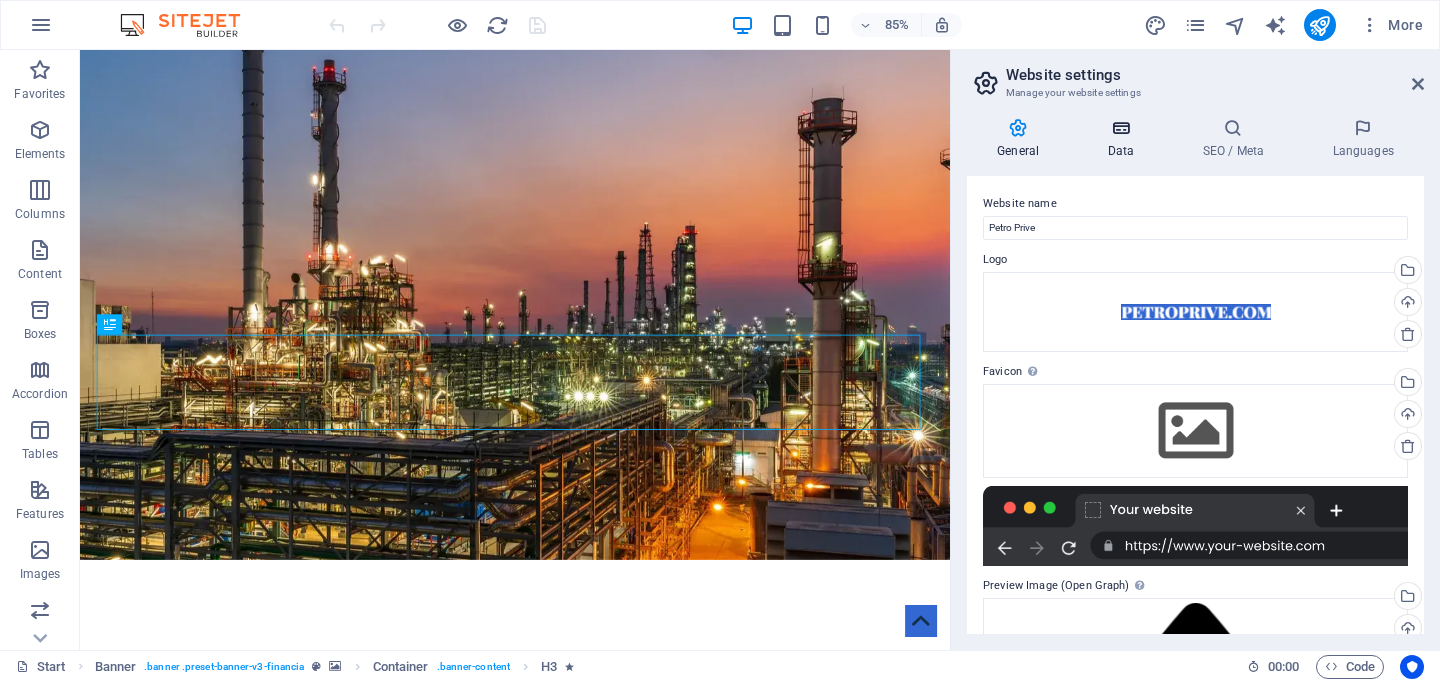 click at bounding box center [1120, 128] 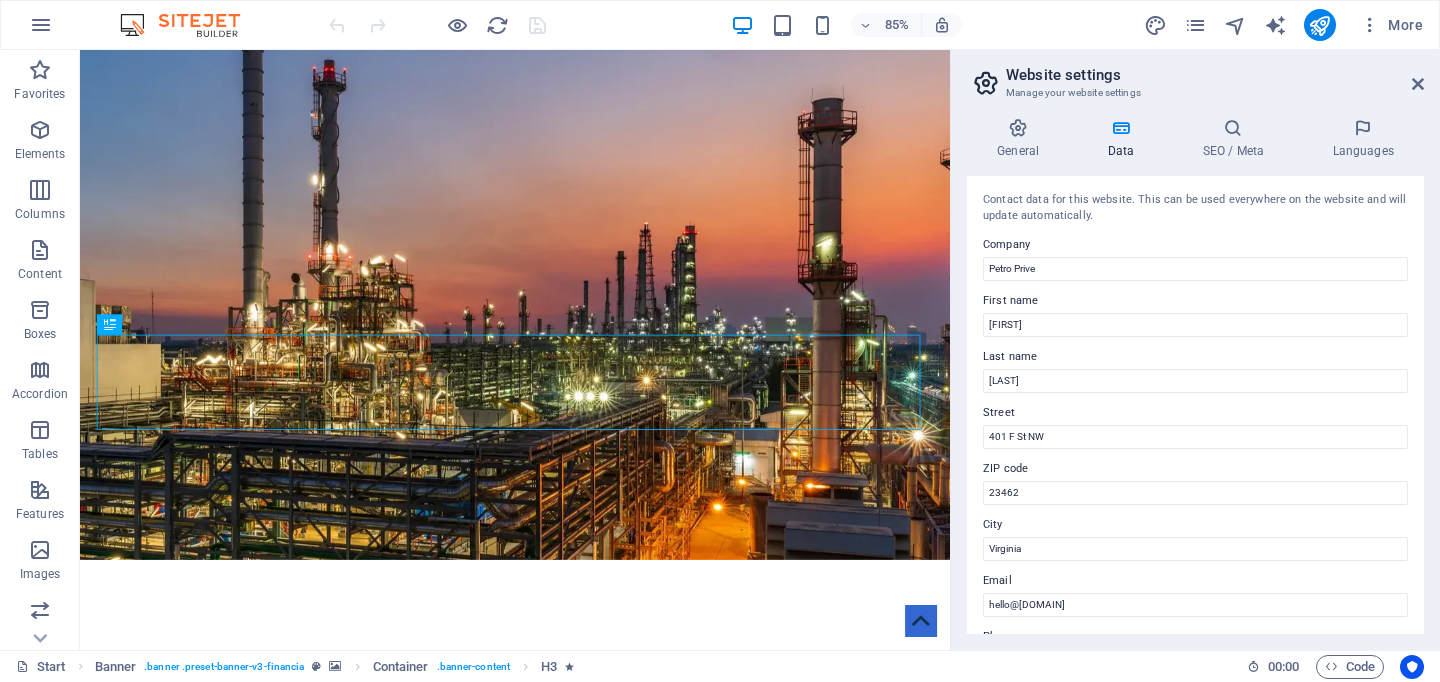 drag, startPoint x: 1424, startPoint y: 184, endPoint x: 1429, endPoint y: 310, distance: 126.09917 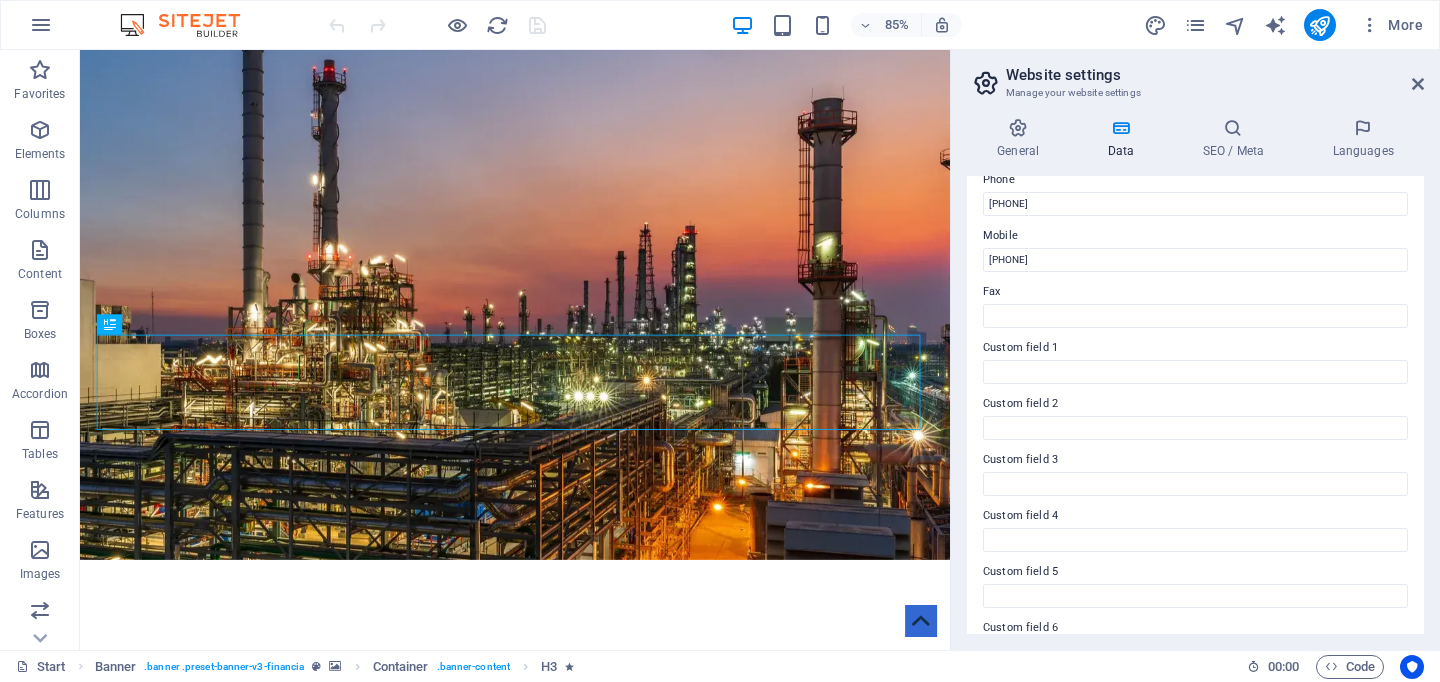 scroll, scrollTop: 492, scrollLeft: 0, axis: vertical 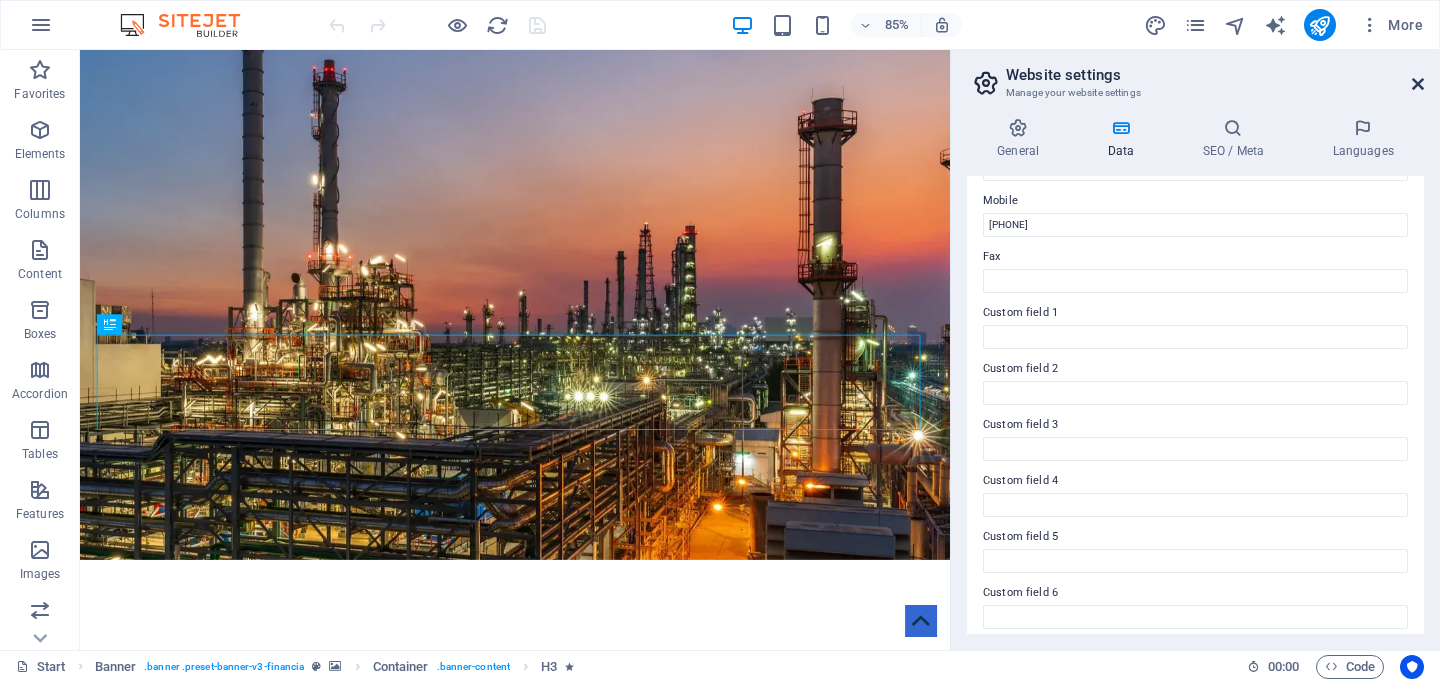 click at bounding box center [1418, 84] 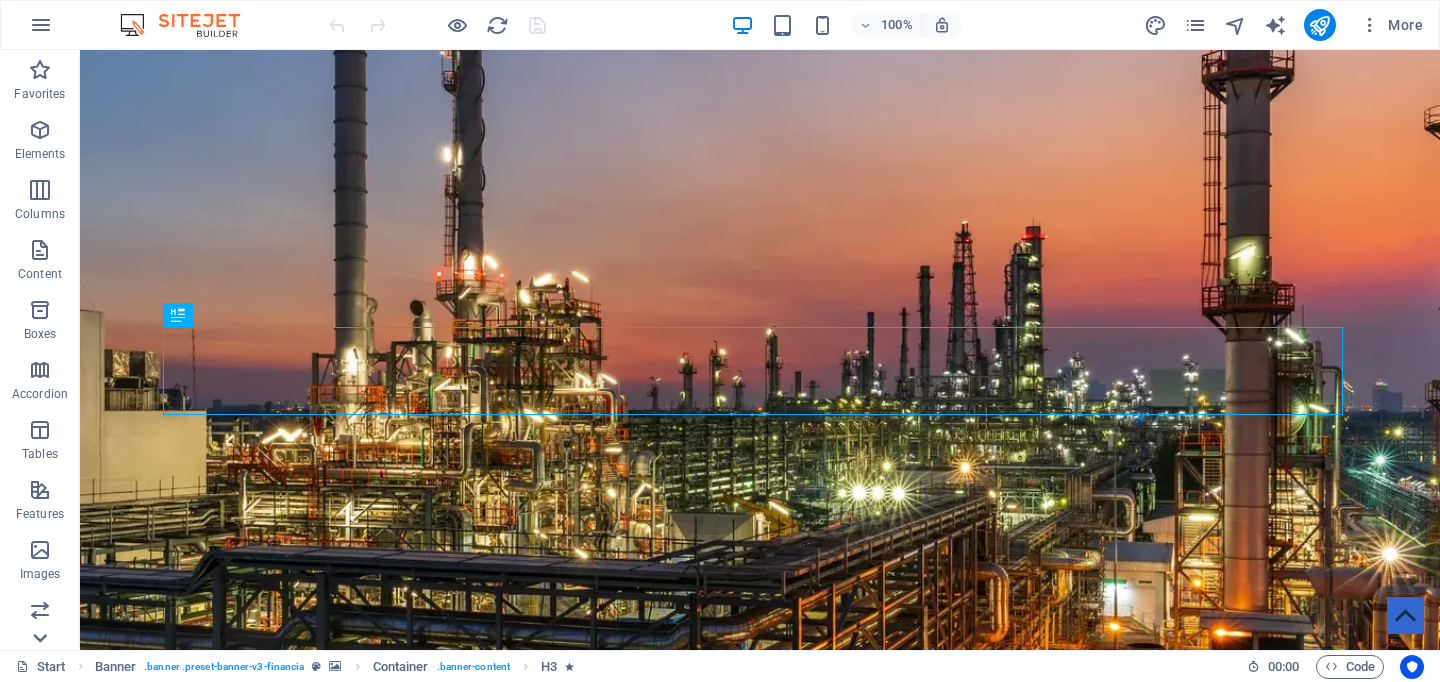 click 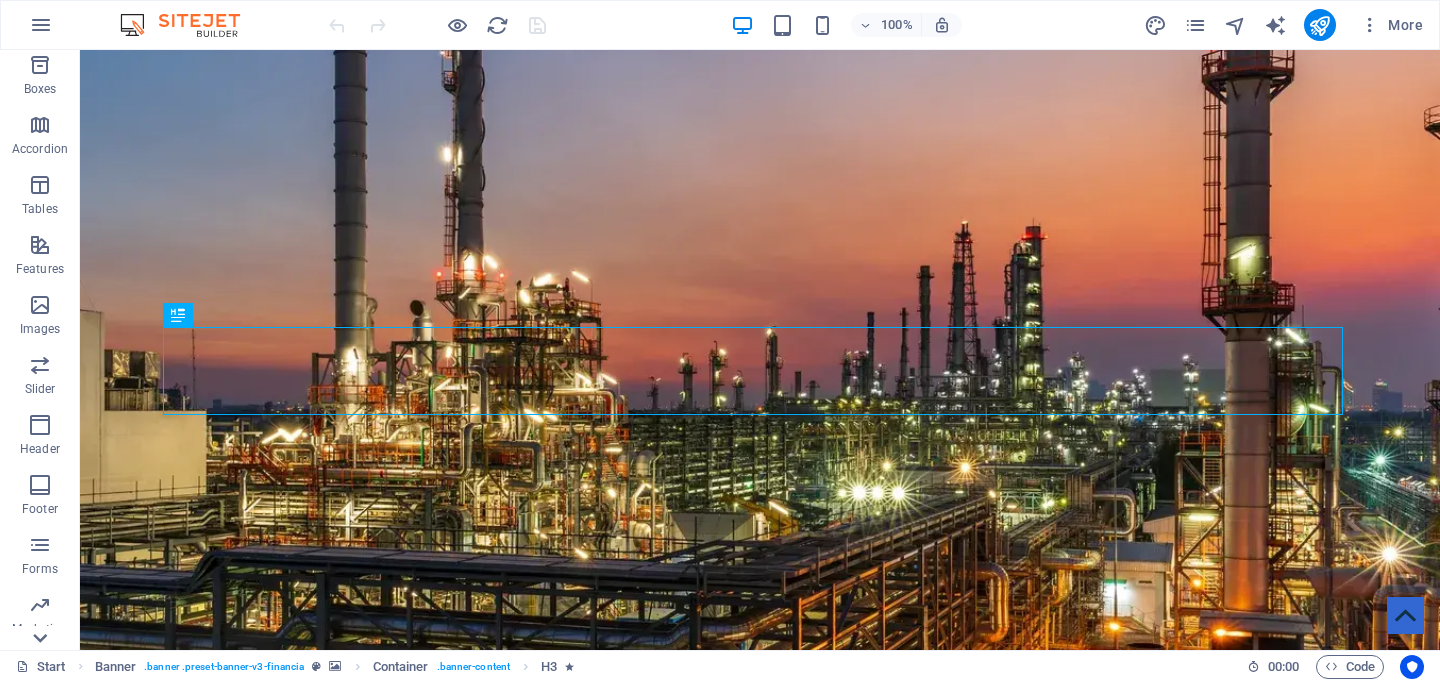 scroll, scrollTop: 300, scrollLeft: 0, axis: vertical 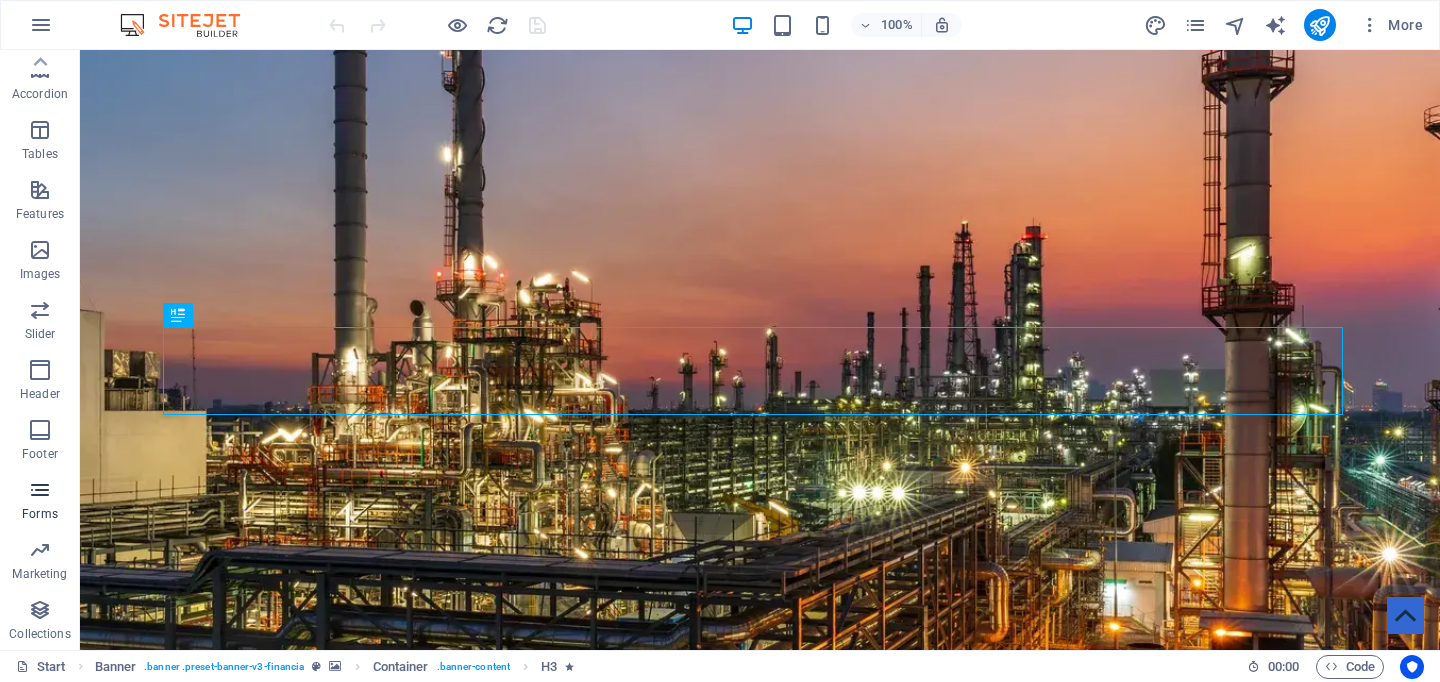click at bounding box center [40, 490] 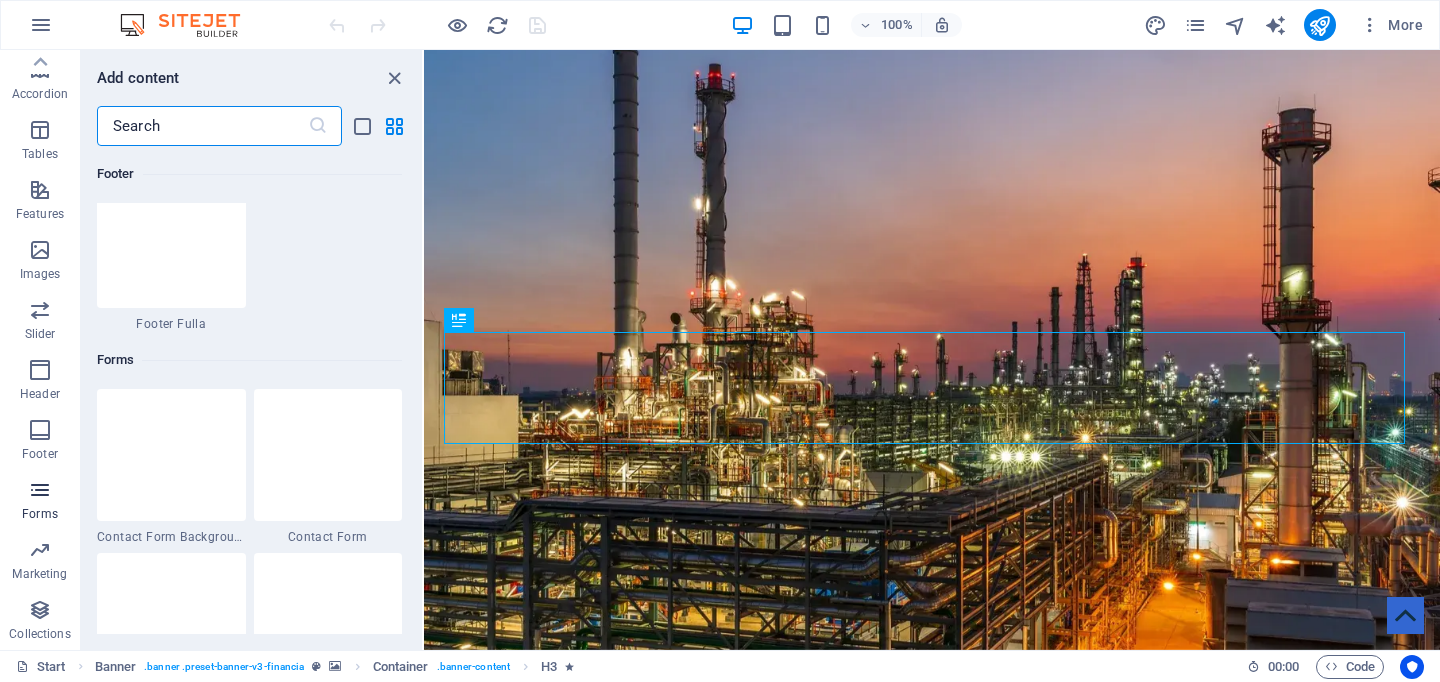 scroll, scrollTop: 14600, scrollLeft: 0, axis: vertical 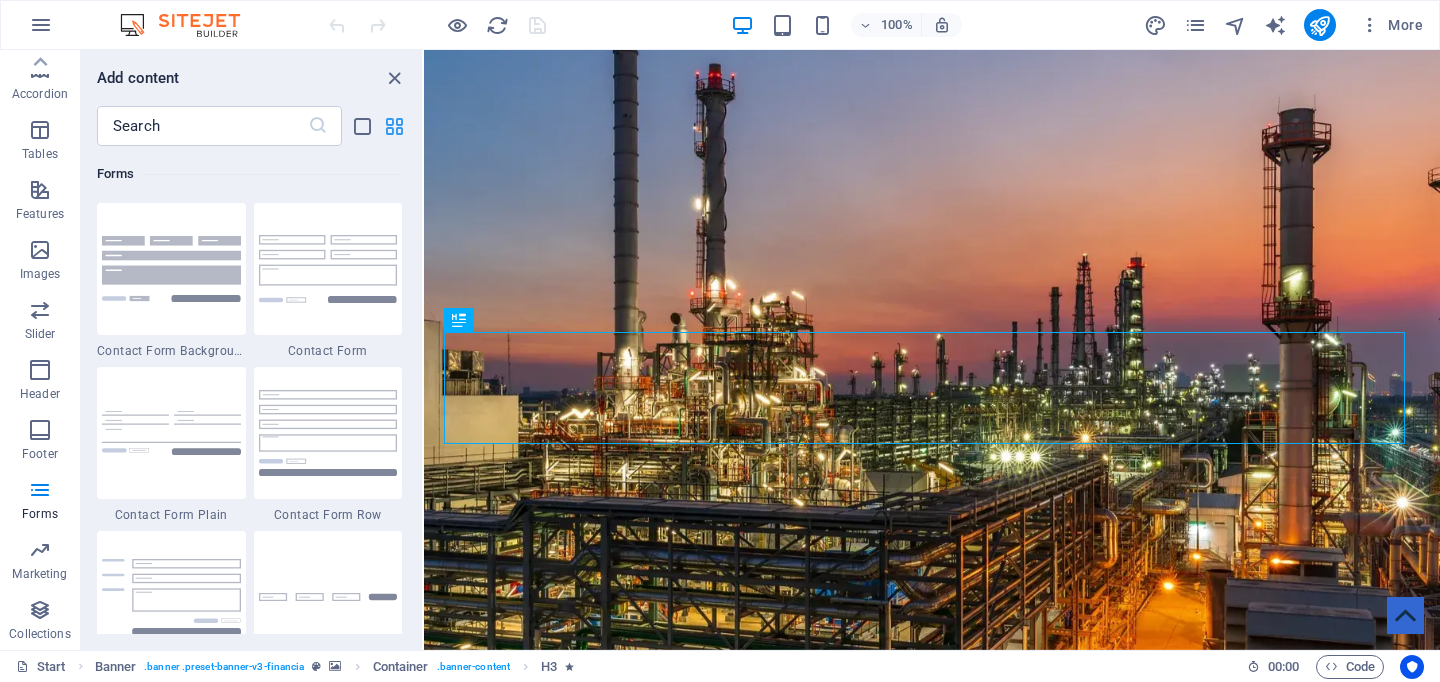 click at bounding box center (394, 126) 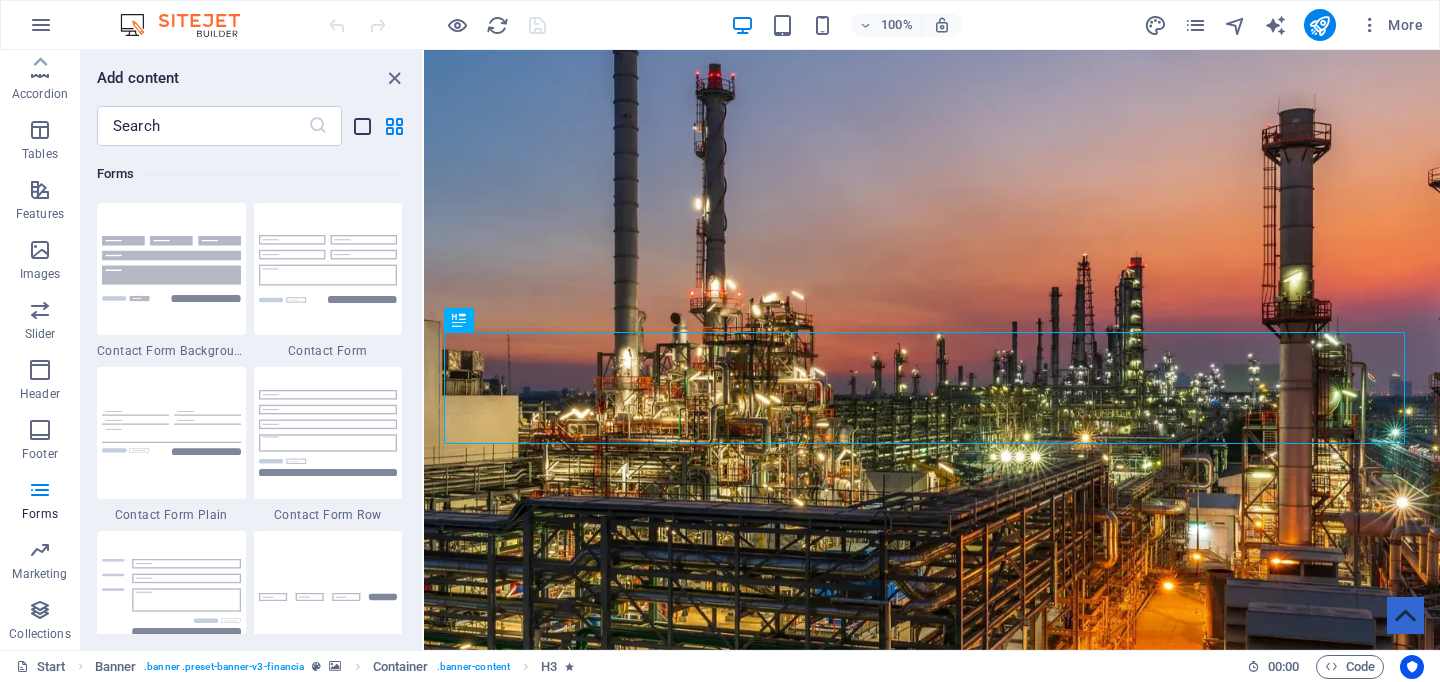 click at bounding box center (362, 126) 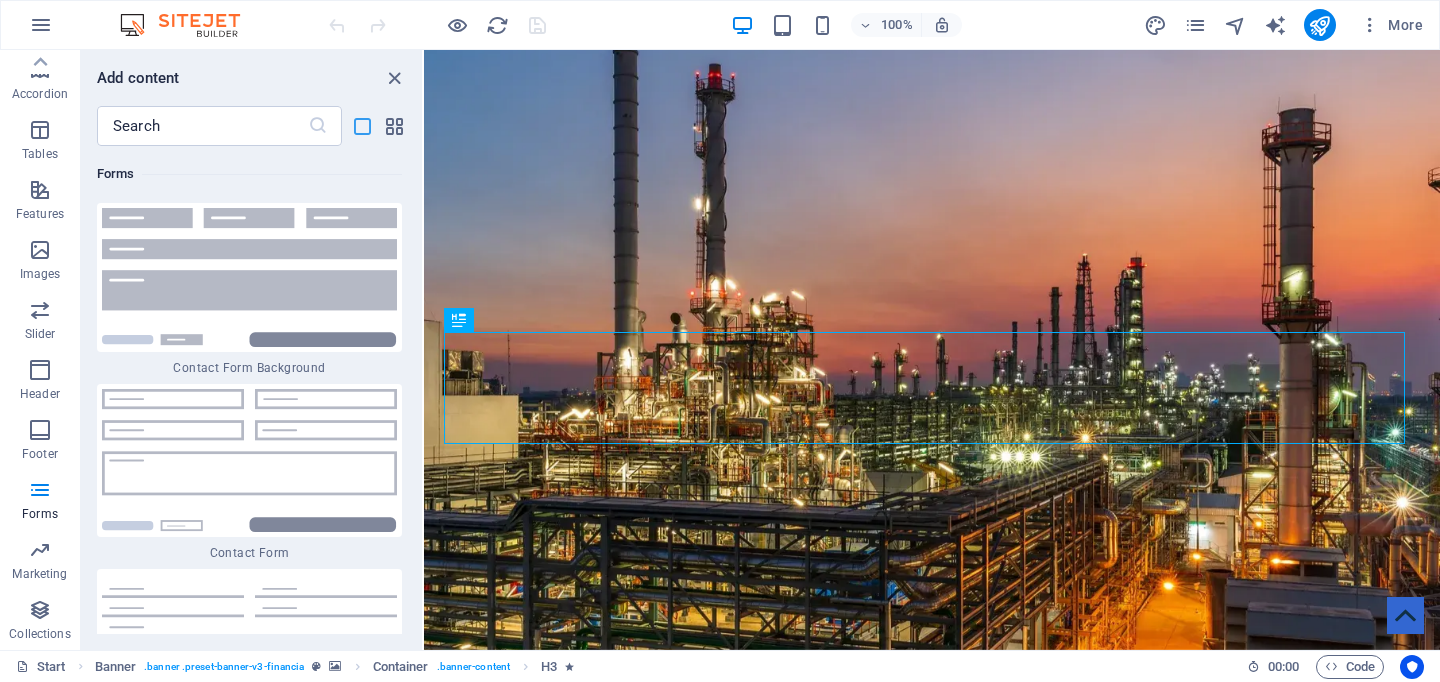 click at bounding box center (362, 126) 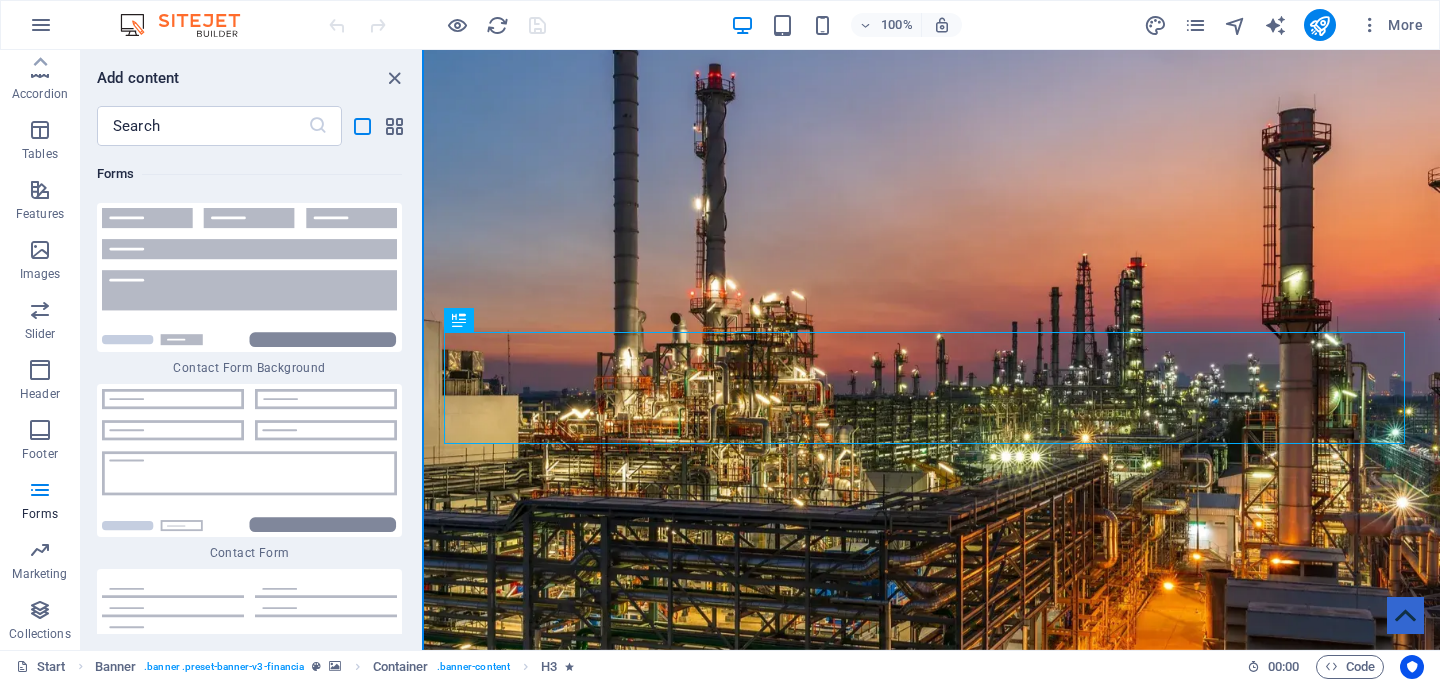 drag, startPoint x: 417, startPoint y: 521, endPoint x: 421, endPoint y: 553, distance: 32.24903 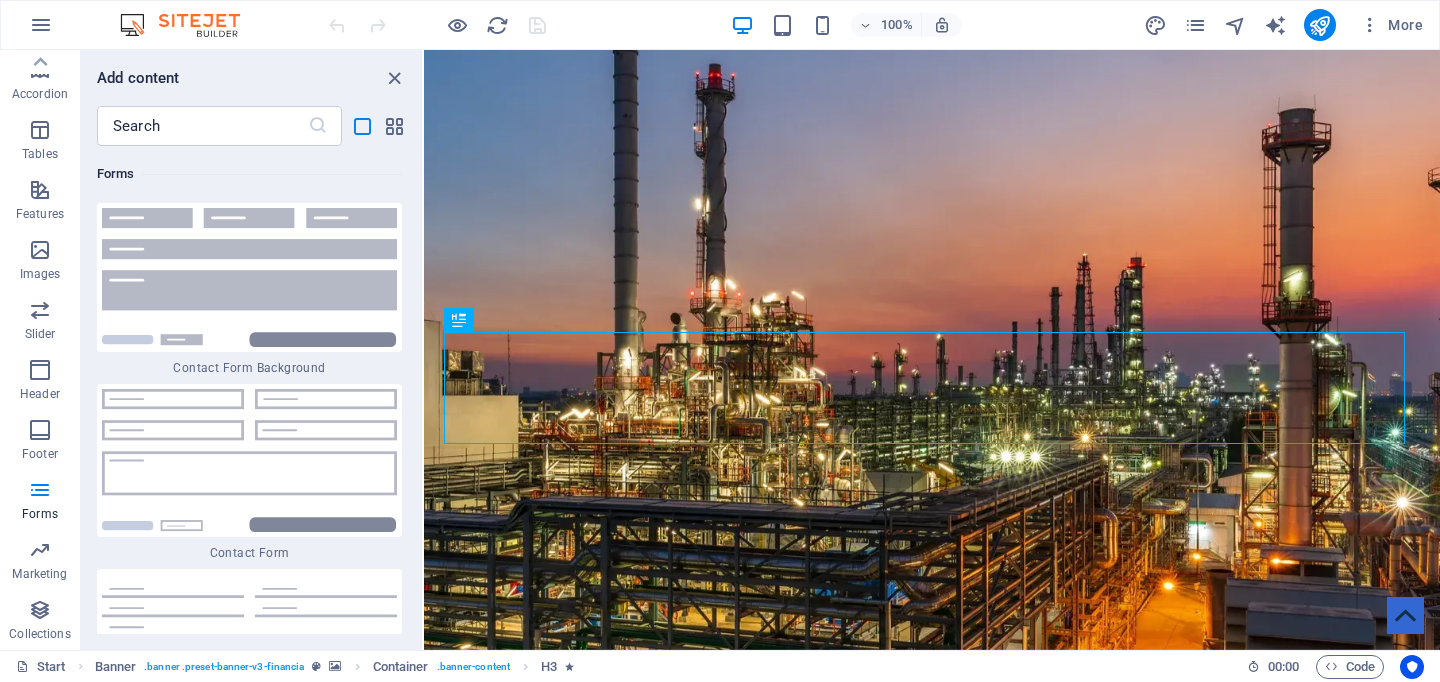 drag, startPoint x: 417, startPoint y: 521, endPoint x: 420, endPoint y: 400, distance: 121.037186 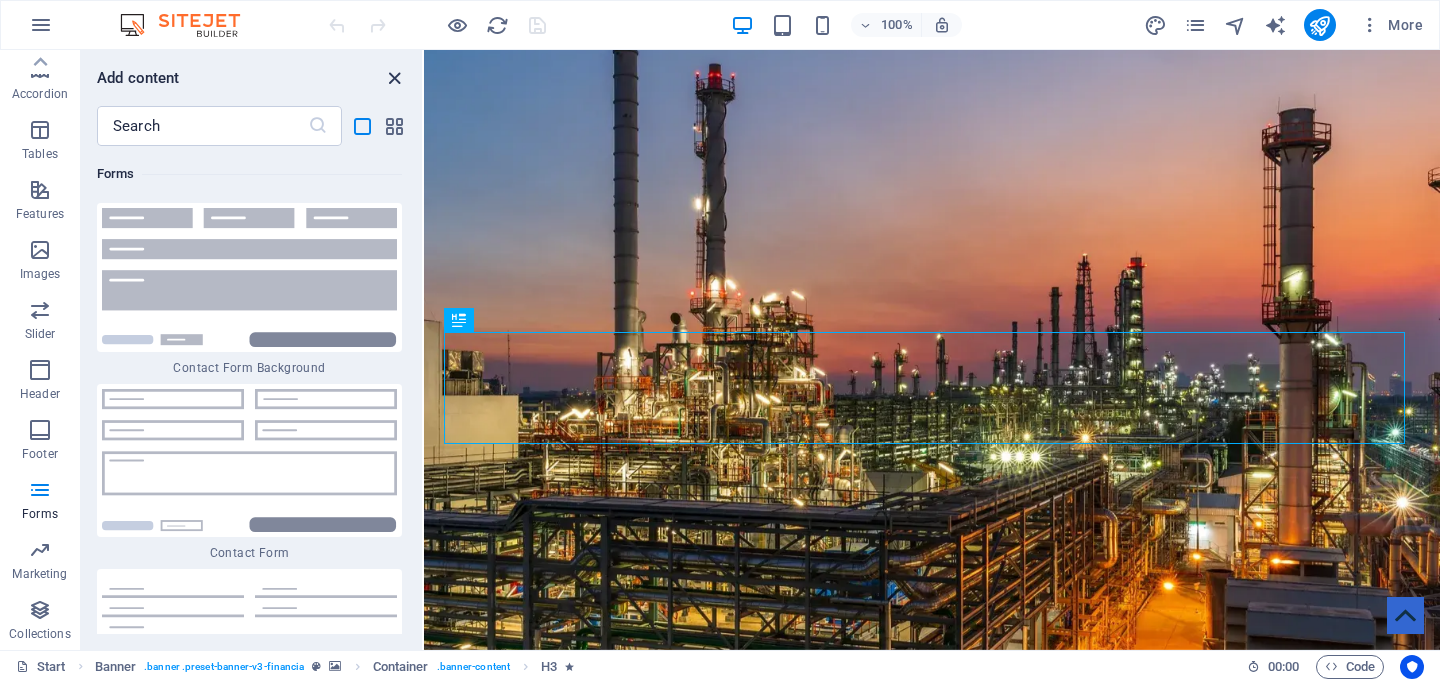 click at bounding box center (394, 78) 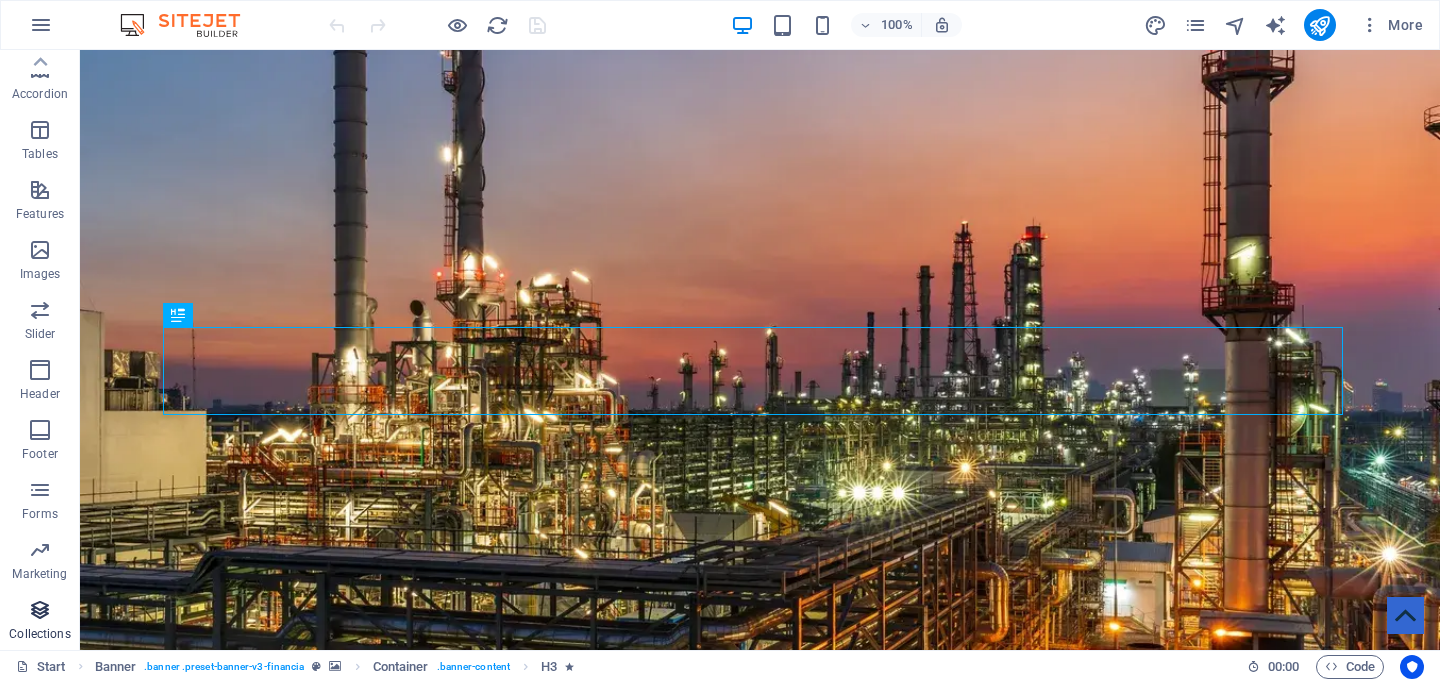 click at bounding box center (40, 610) 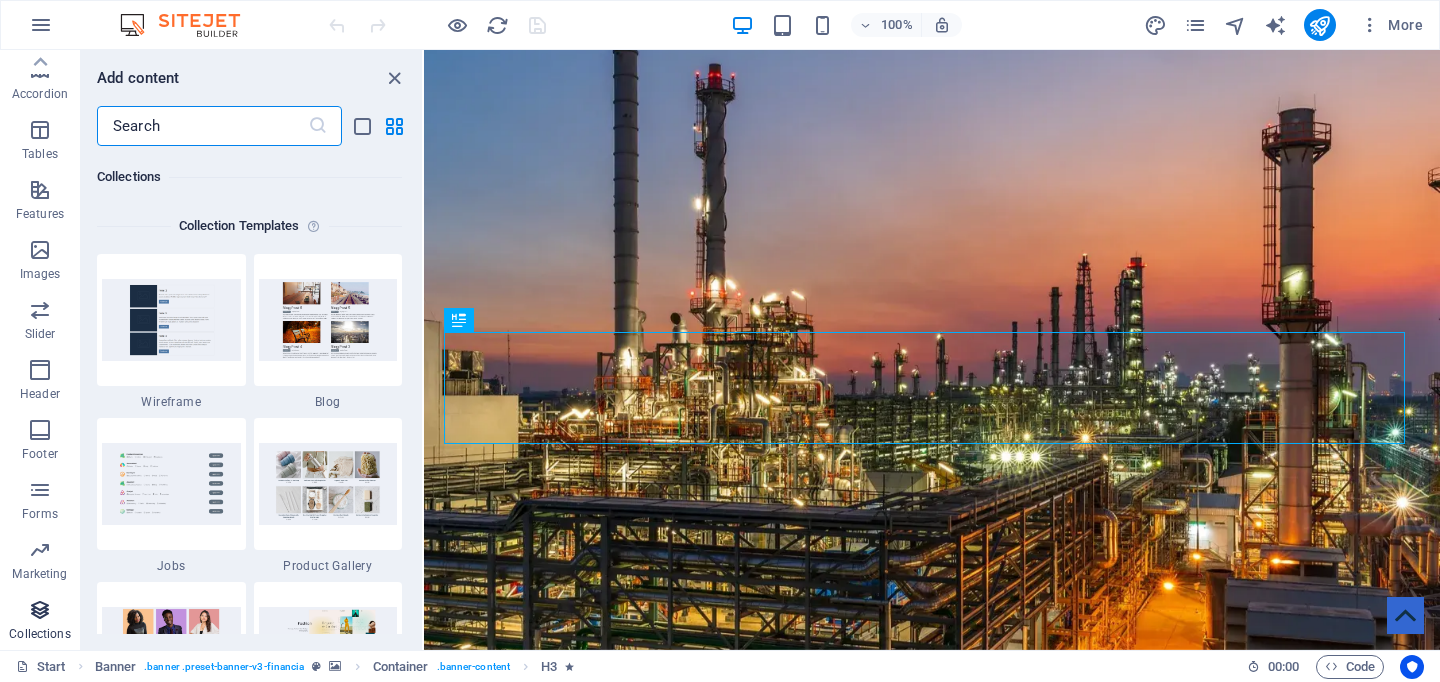 scroll, scrollTop: 18306, scrollLeft: 0, axis: vertical 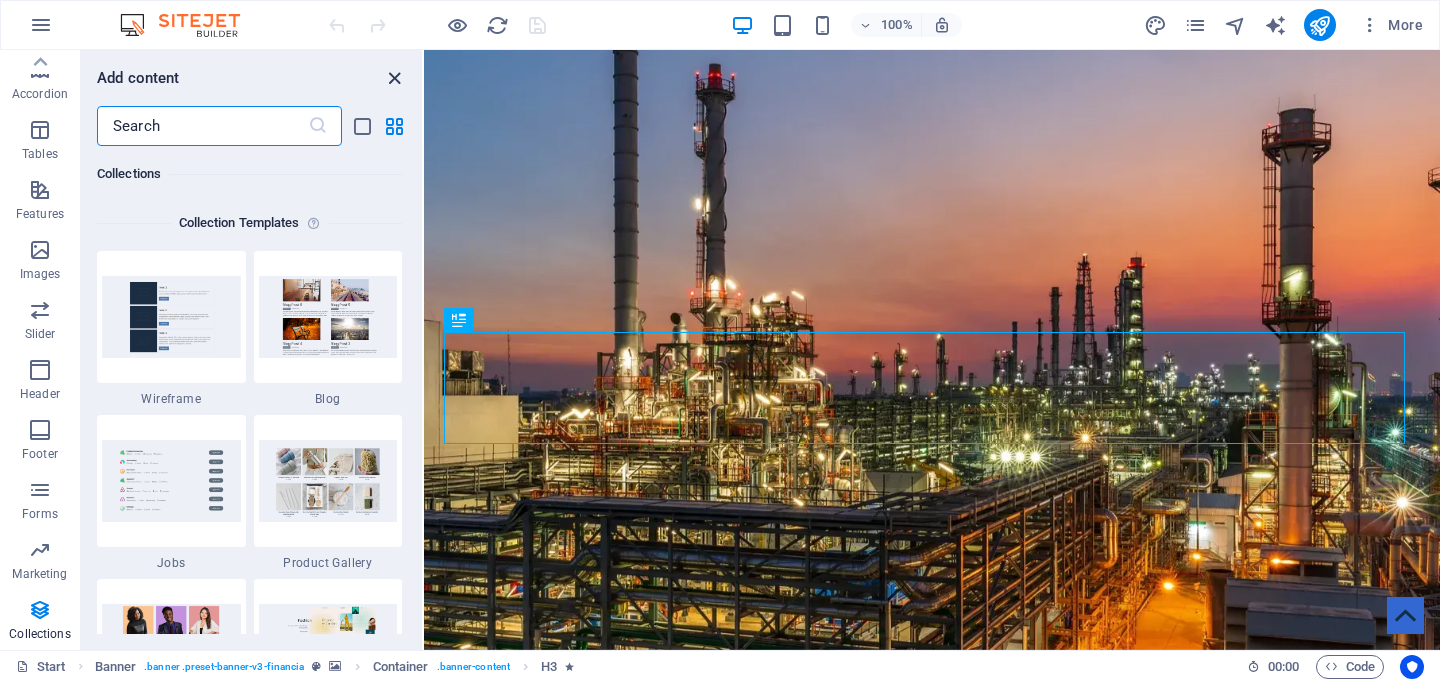 click at bounding box center [394, 78] 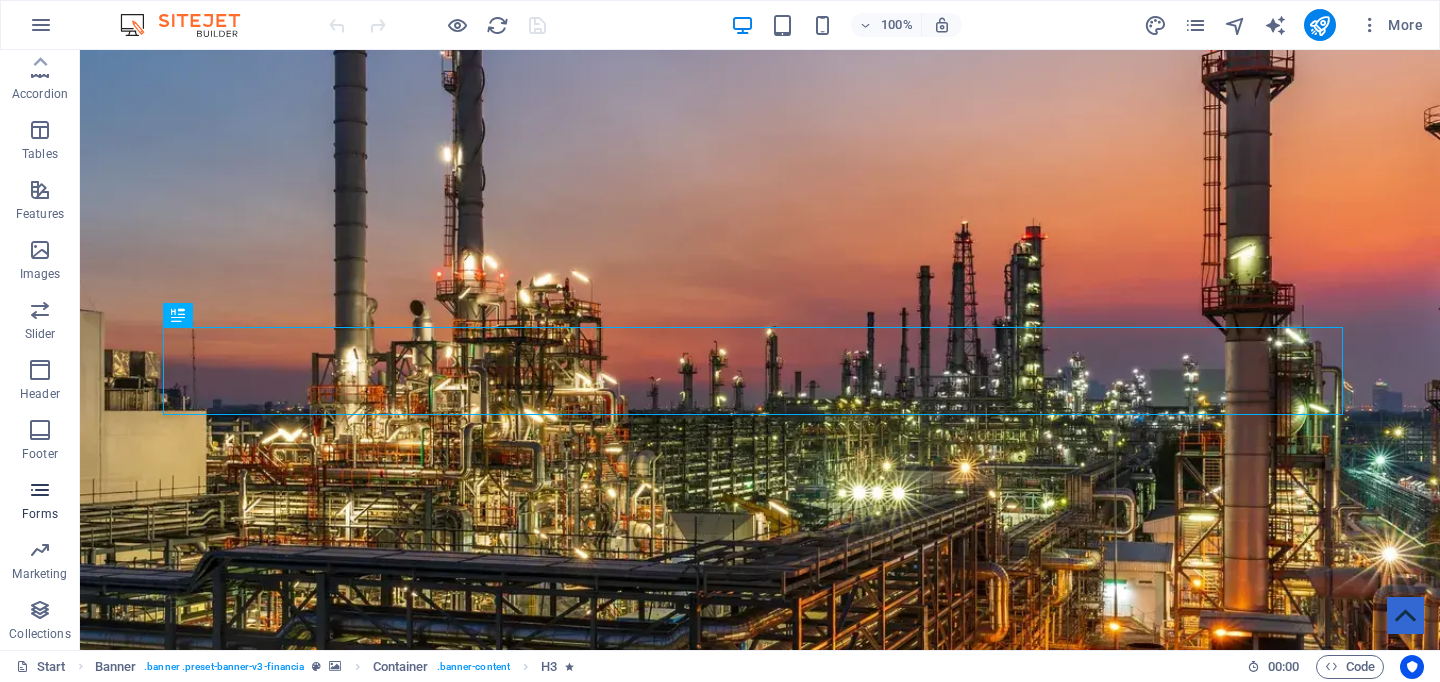 click at bounding box center [40, 490] 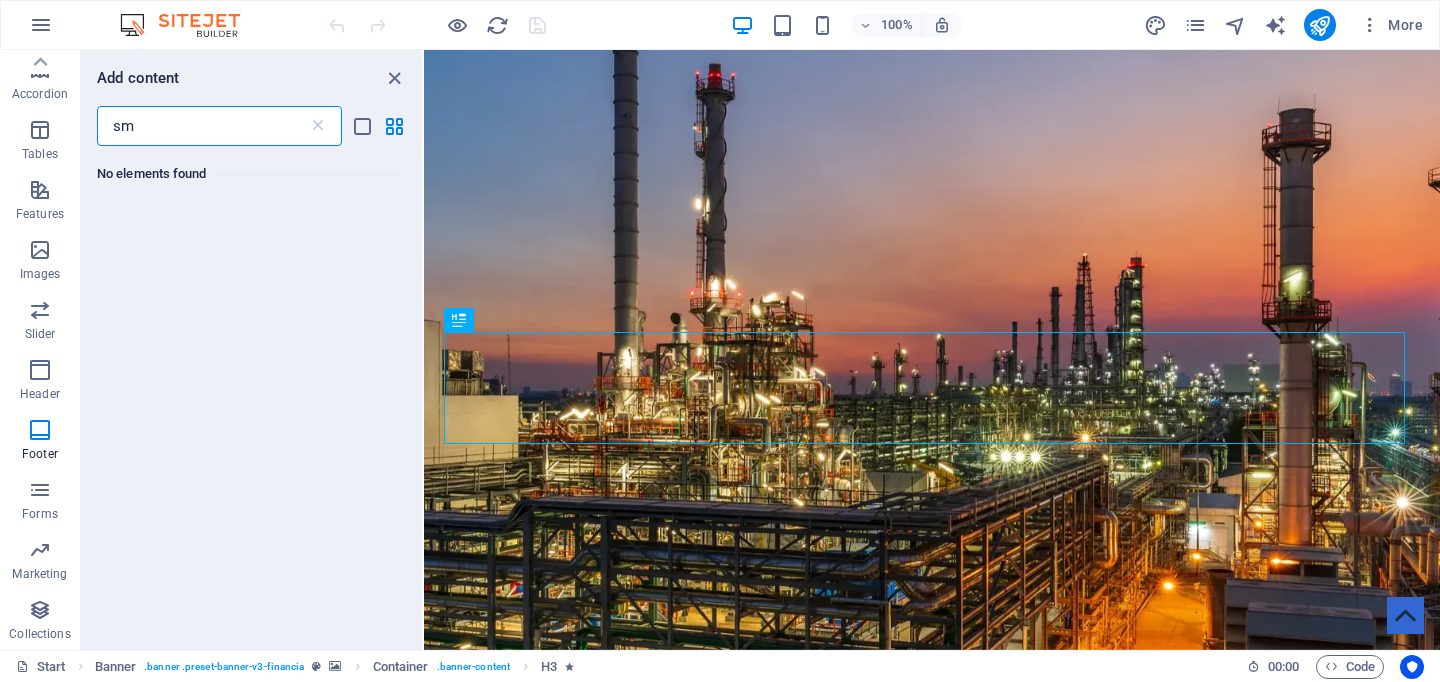 scroll, scrollTop: 0, scrollLeft: 0, axis: both 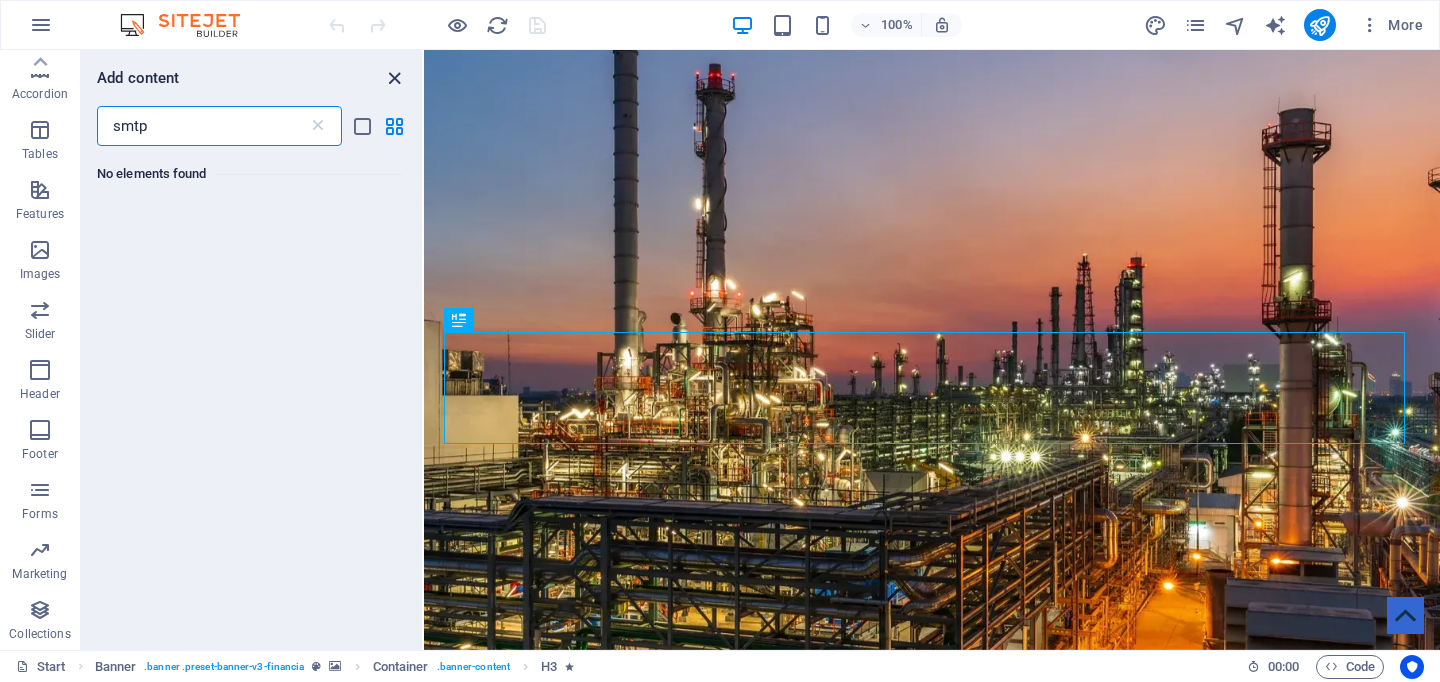 type on "smtp" 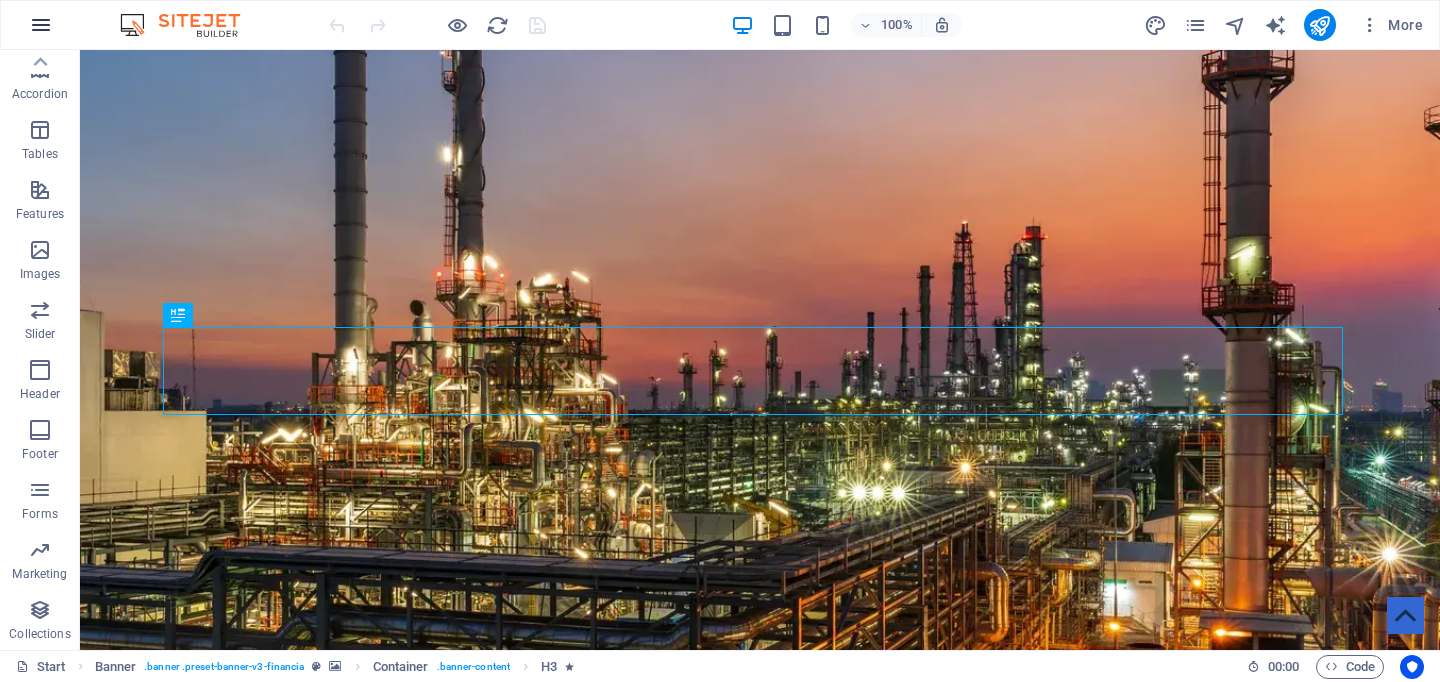 click at bounding box center (41, 25) 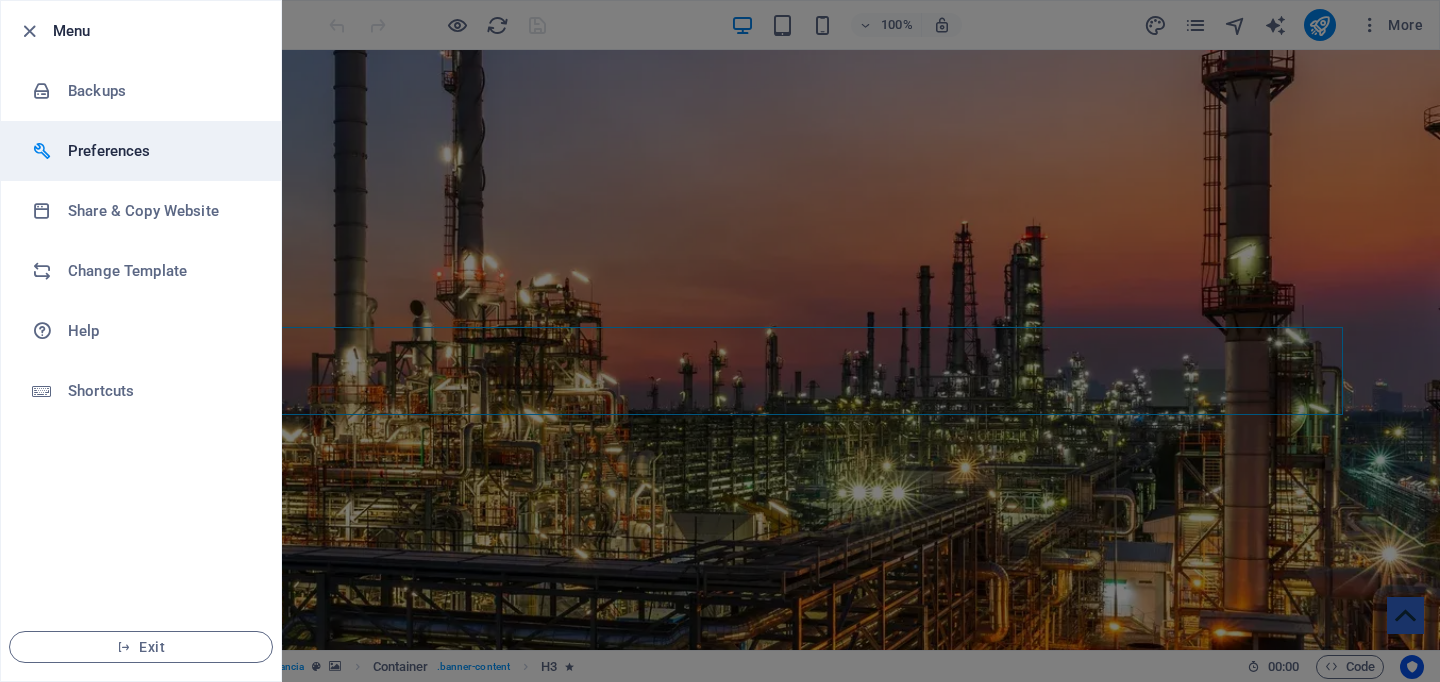click on "Preferences" at bounding box center (160, 151) 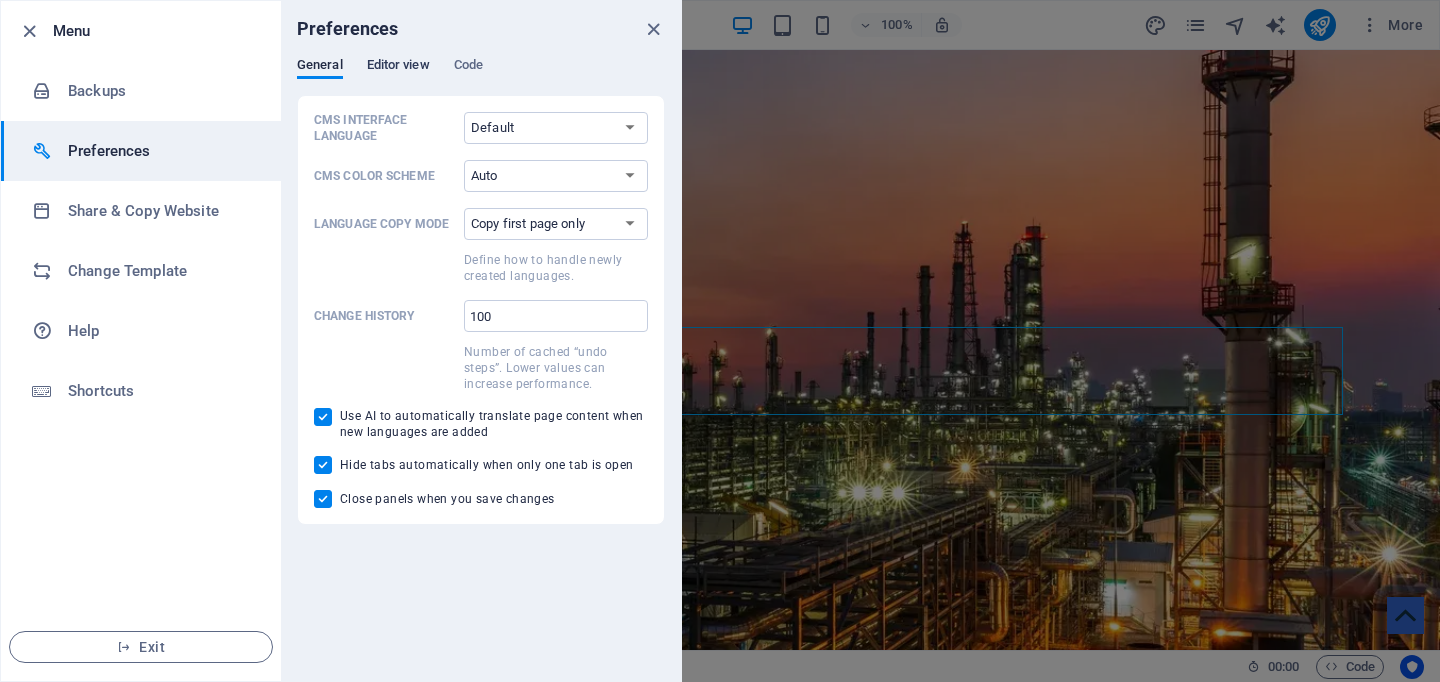 click on "Editor view" at bounding box center [398, 67] 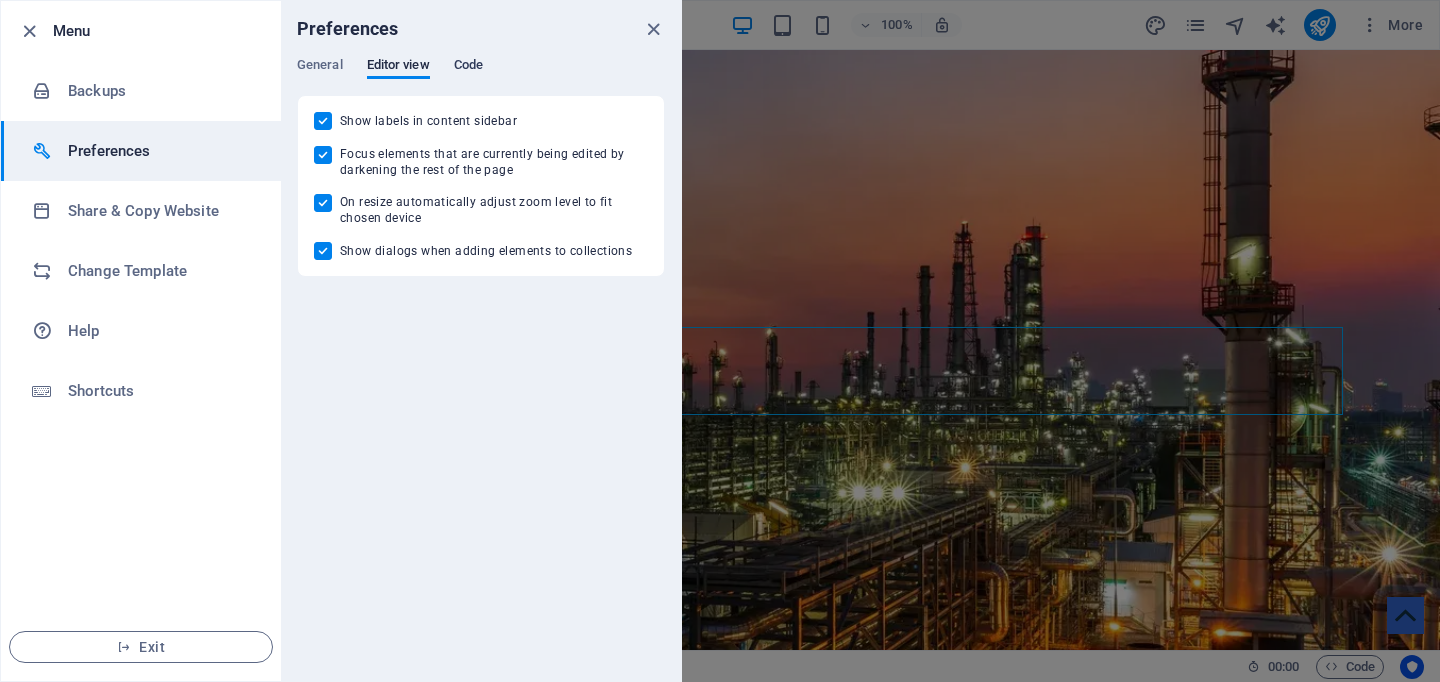 click on "Code" at bounding box center [468, 67] 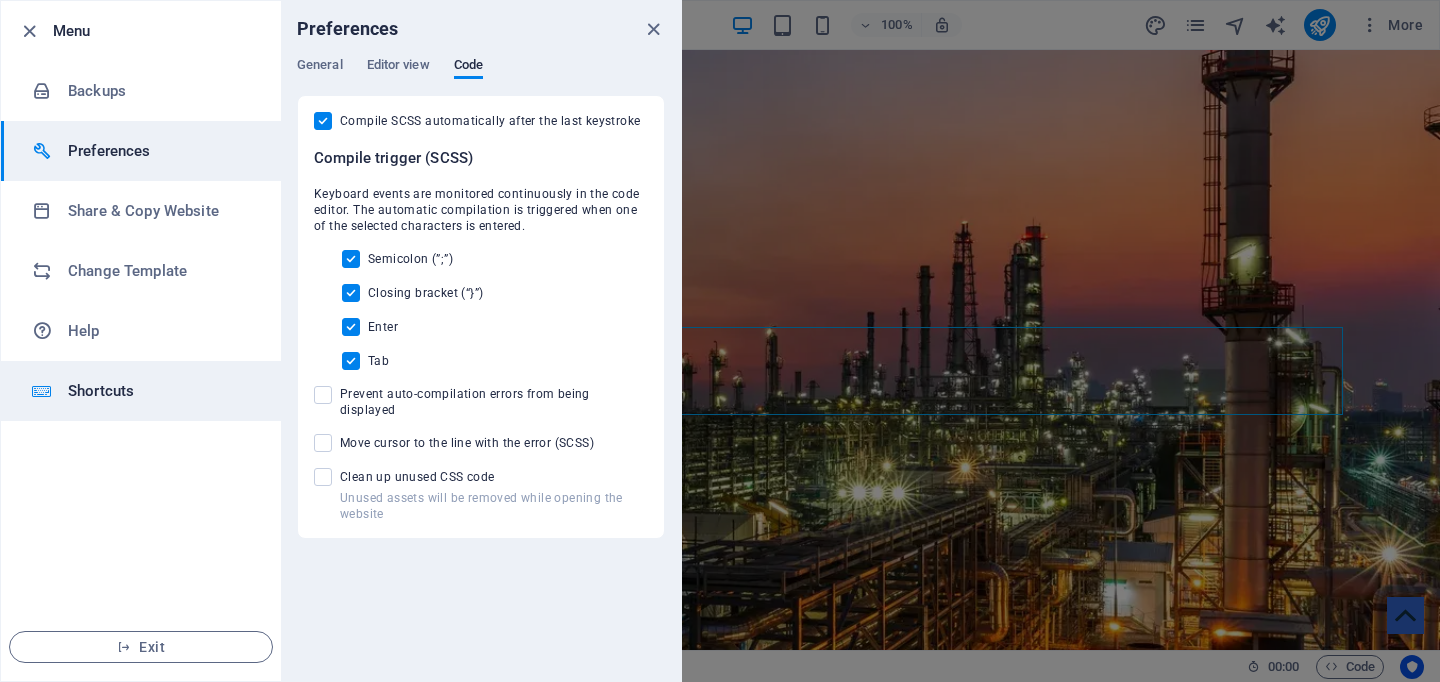 click on "Shortcuts" at bounding box center (160, 391) 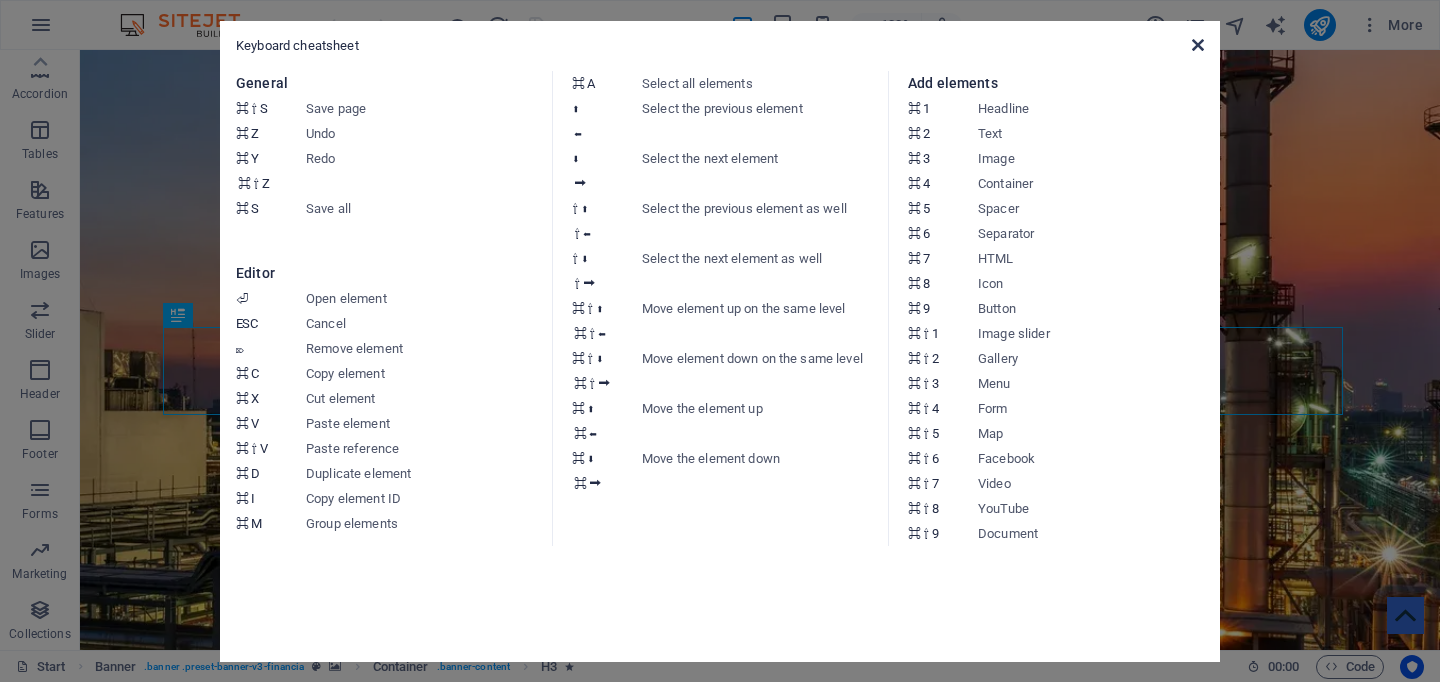 click at bounding box center [1198, 45] 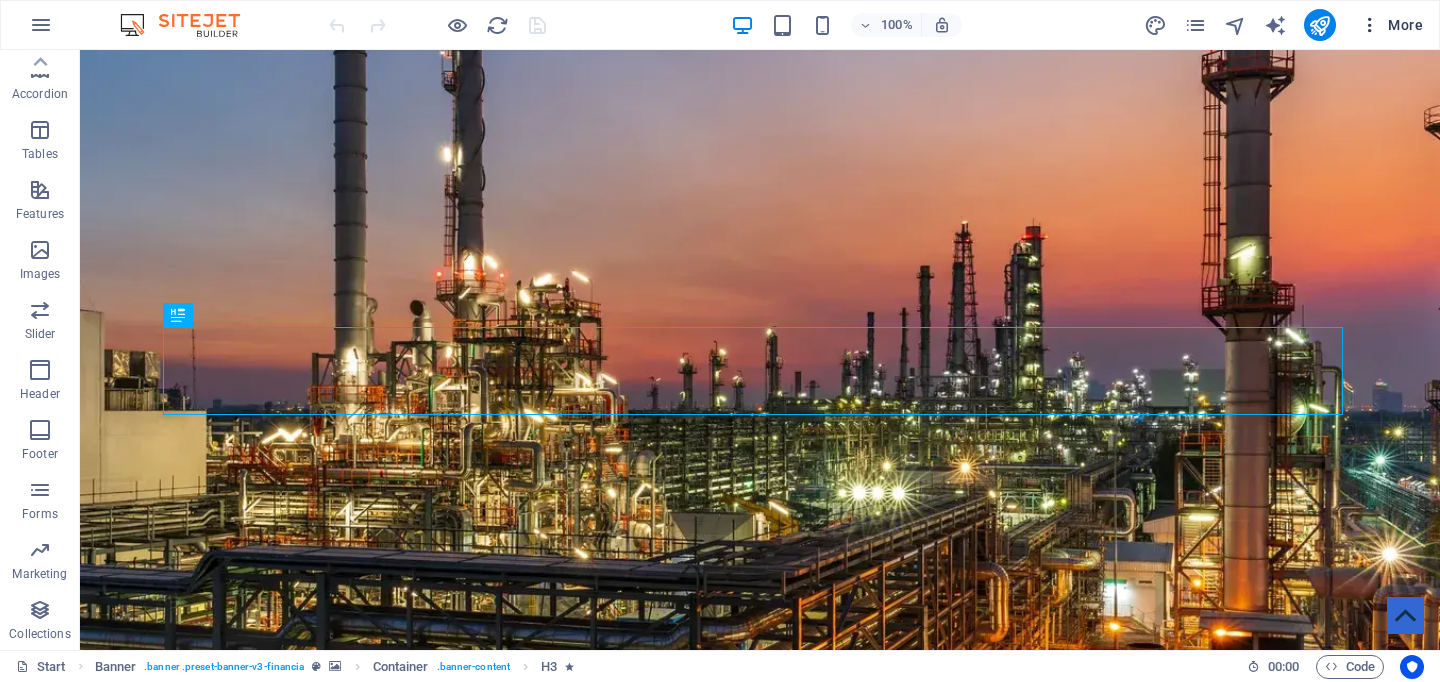 click on "More" at bounding box center [1391, 25] 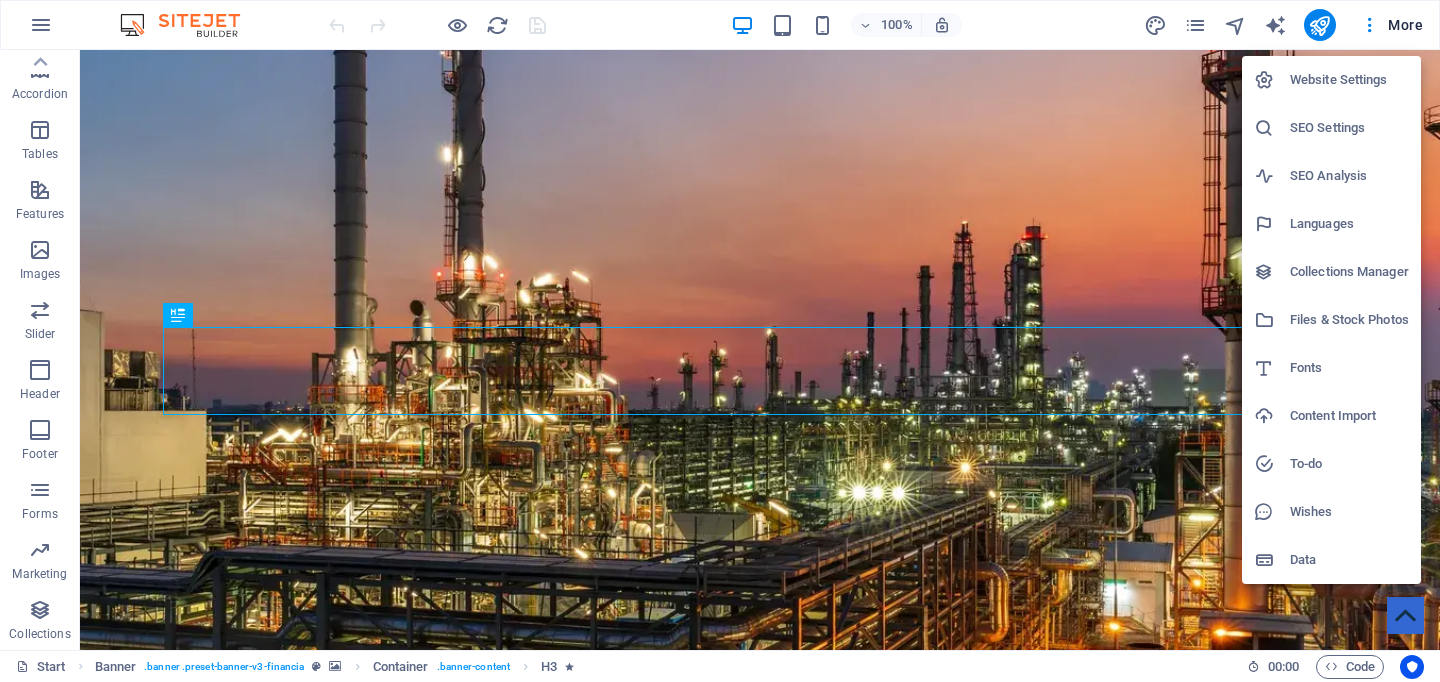 click on "Website Settings" at bounding box center (1349, 80) 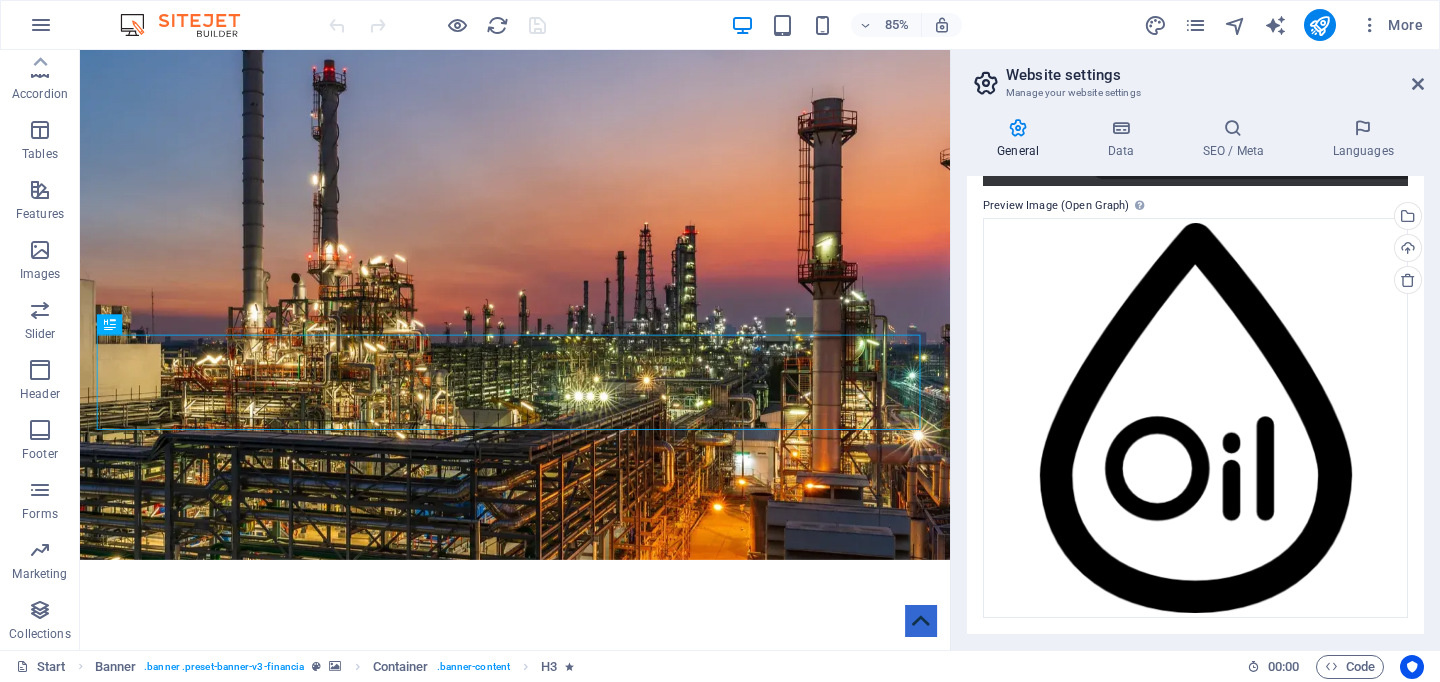 scroll, scrollTop: 0, scrollLeft: 0, axis: both 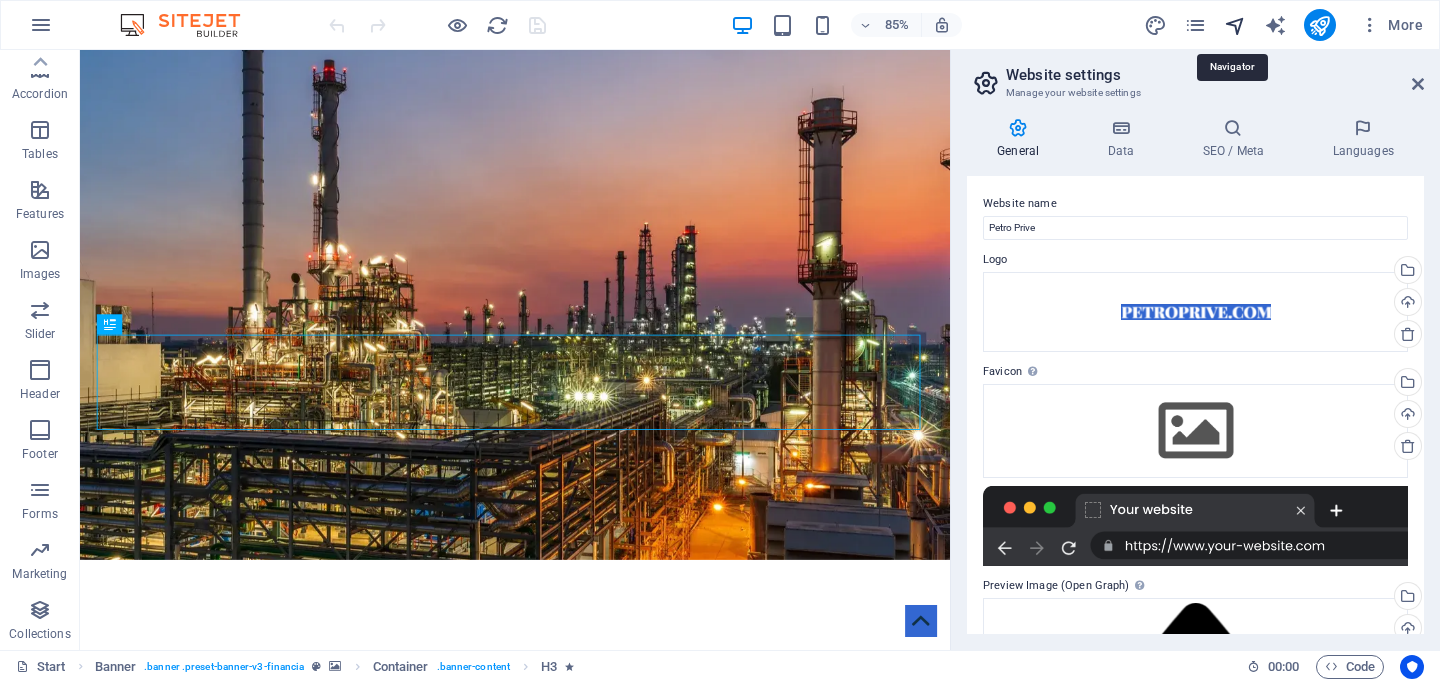 click at bounding box center (1235, 25) 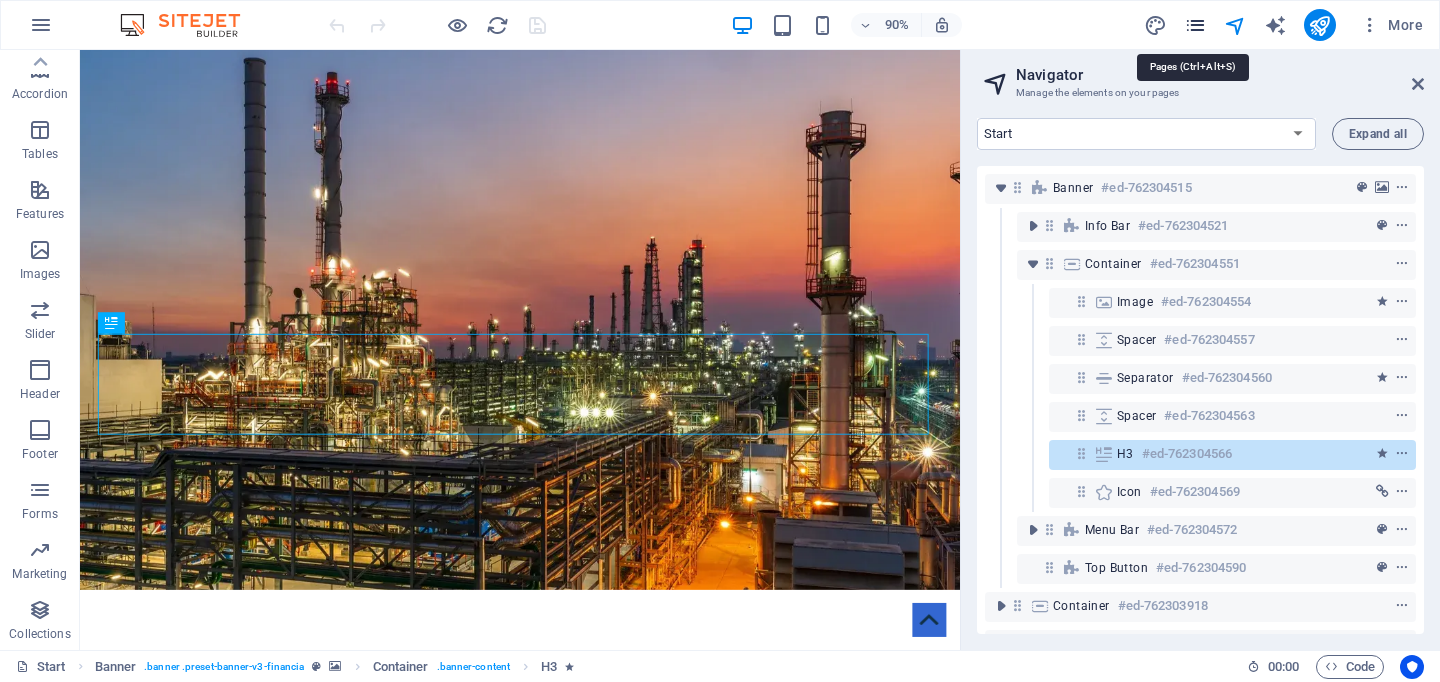click at bounding box center (1195, 25) 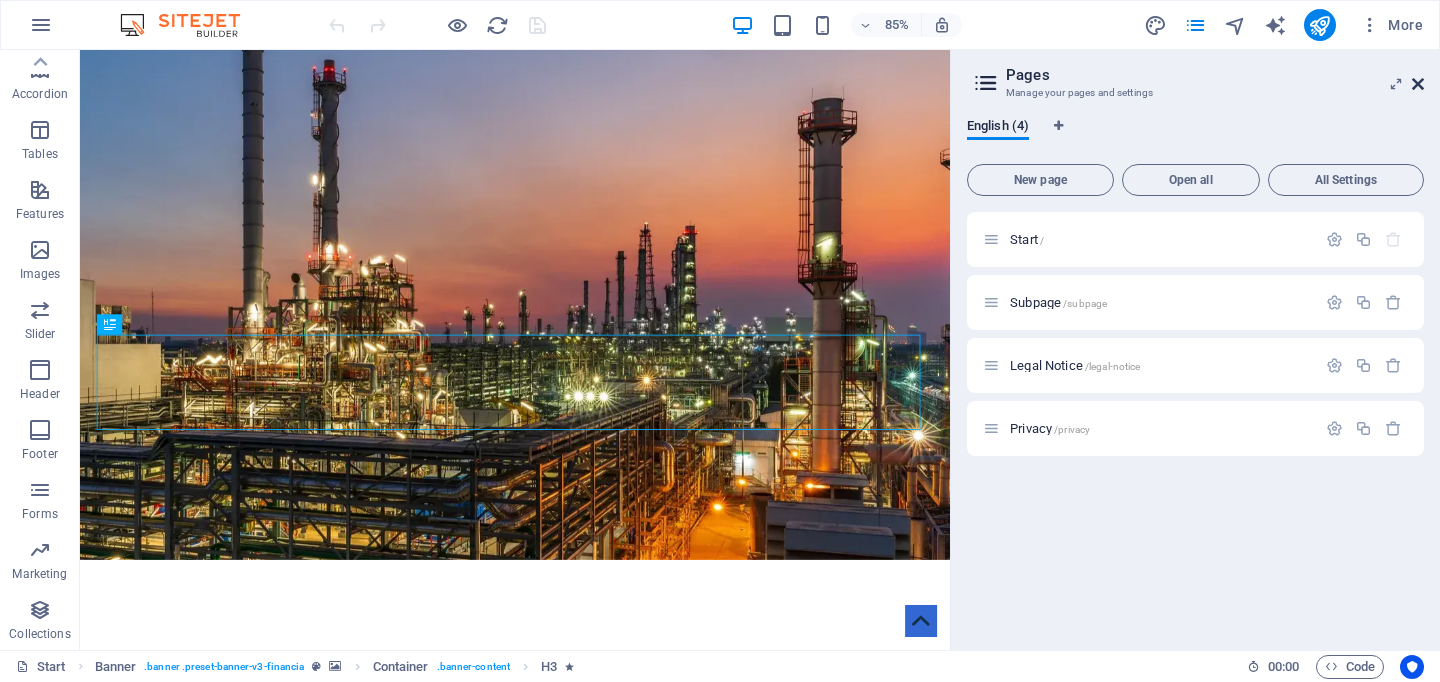 click at bounding box center [1418, 84] 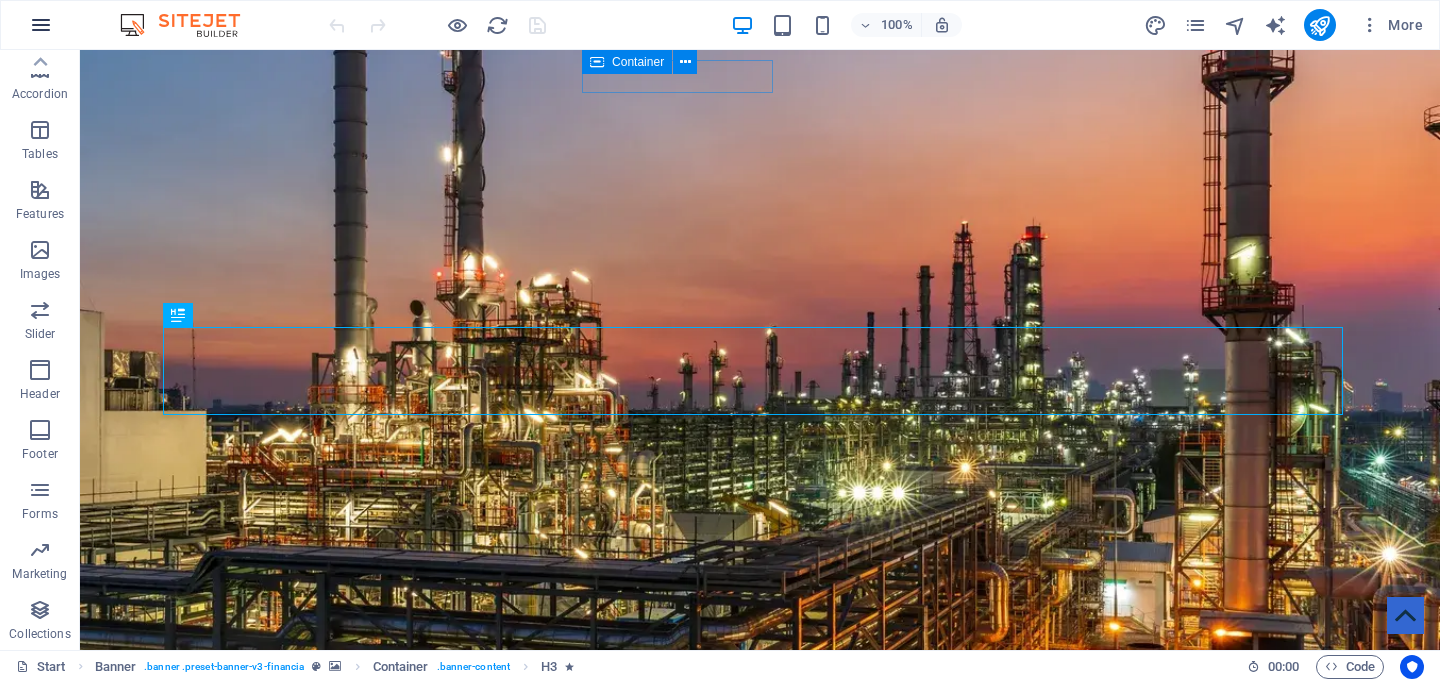 click at bounding box center (41, 25) 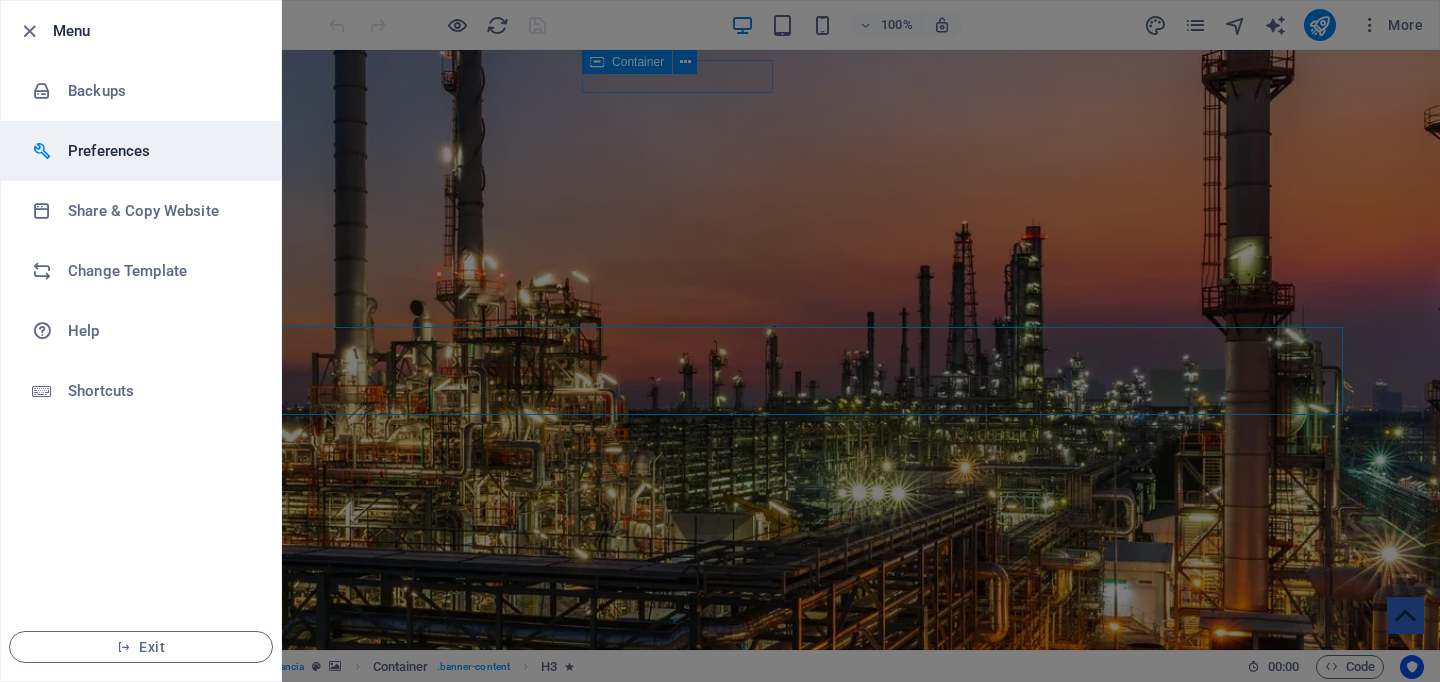 click on "Preferences" at bounding box center (160, 151) 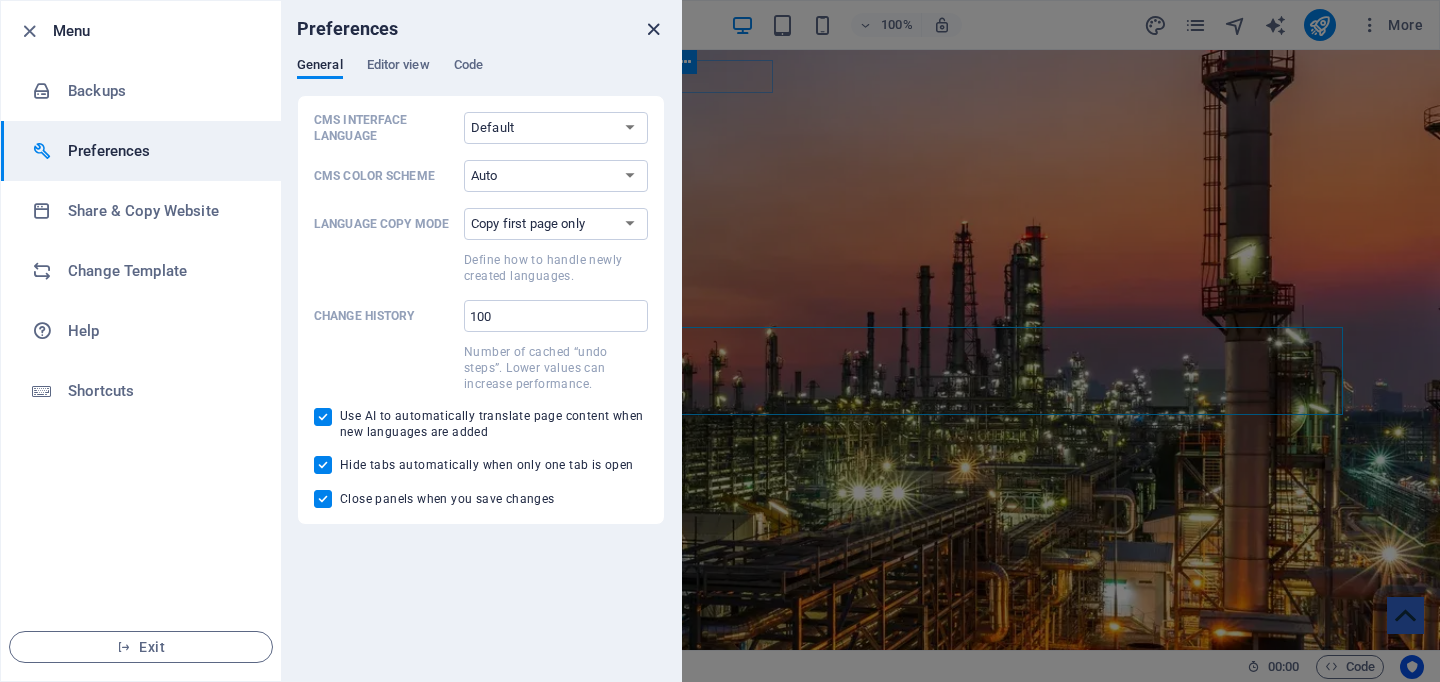 click at bounding box center (653, 29) 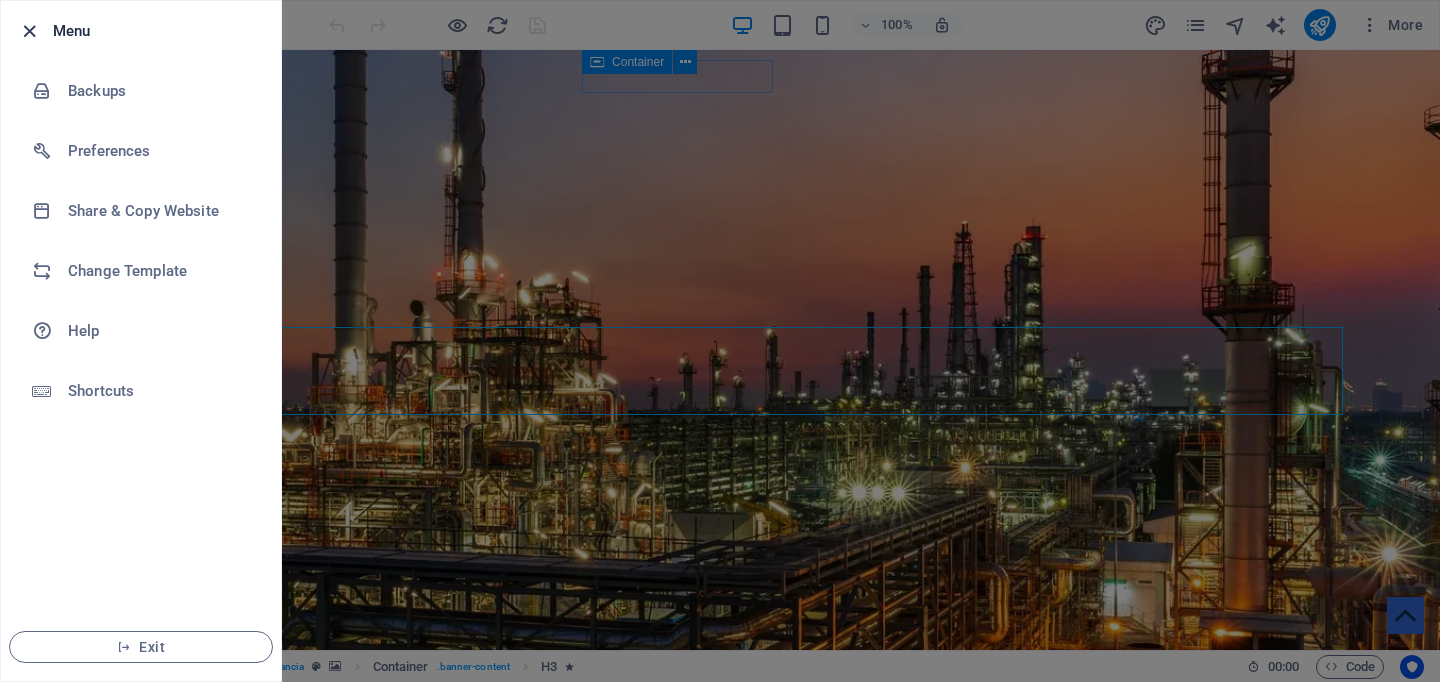 click at bounding box center [29, 31] 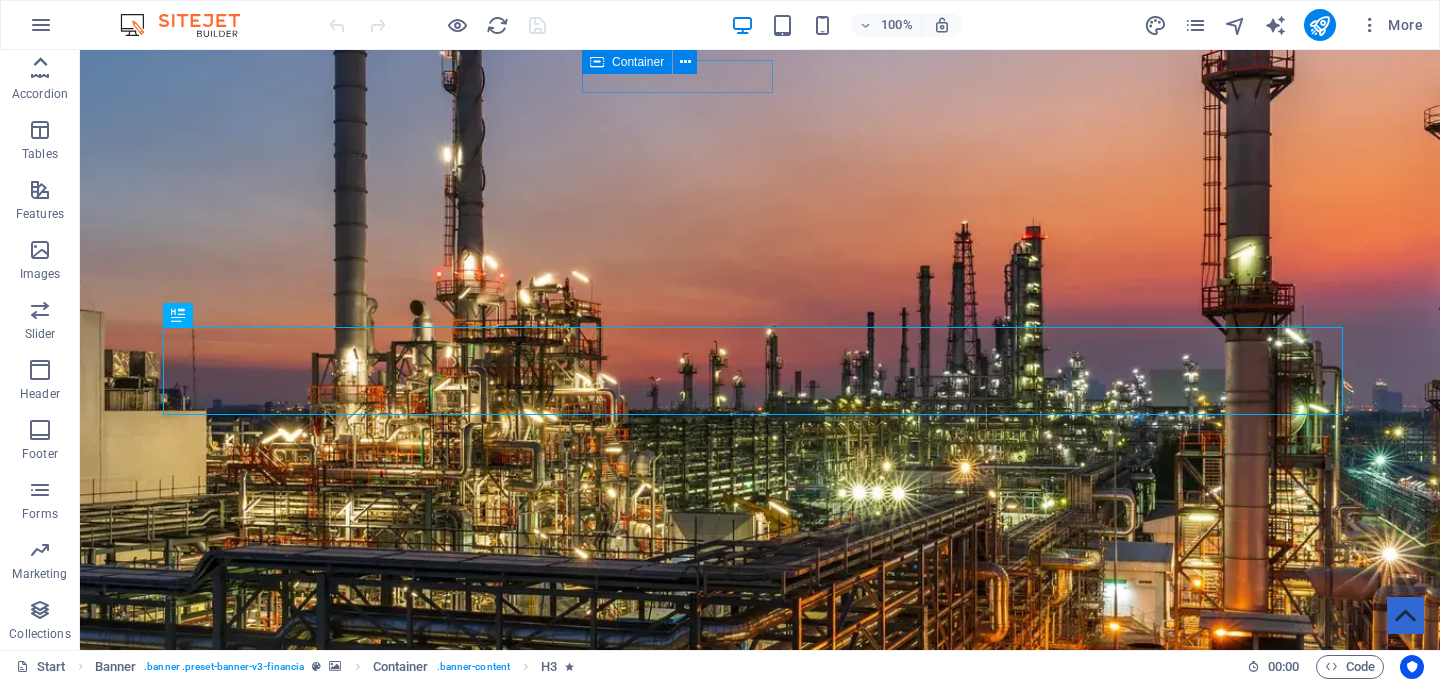 click 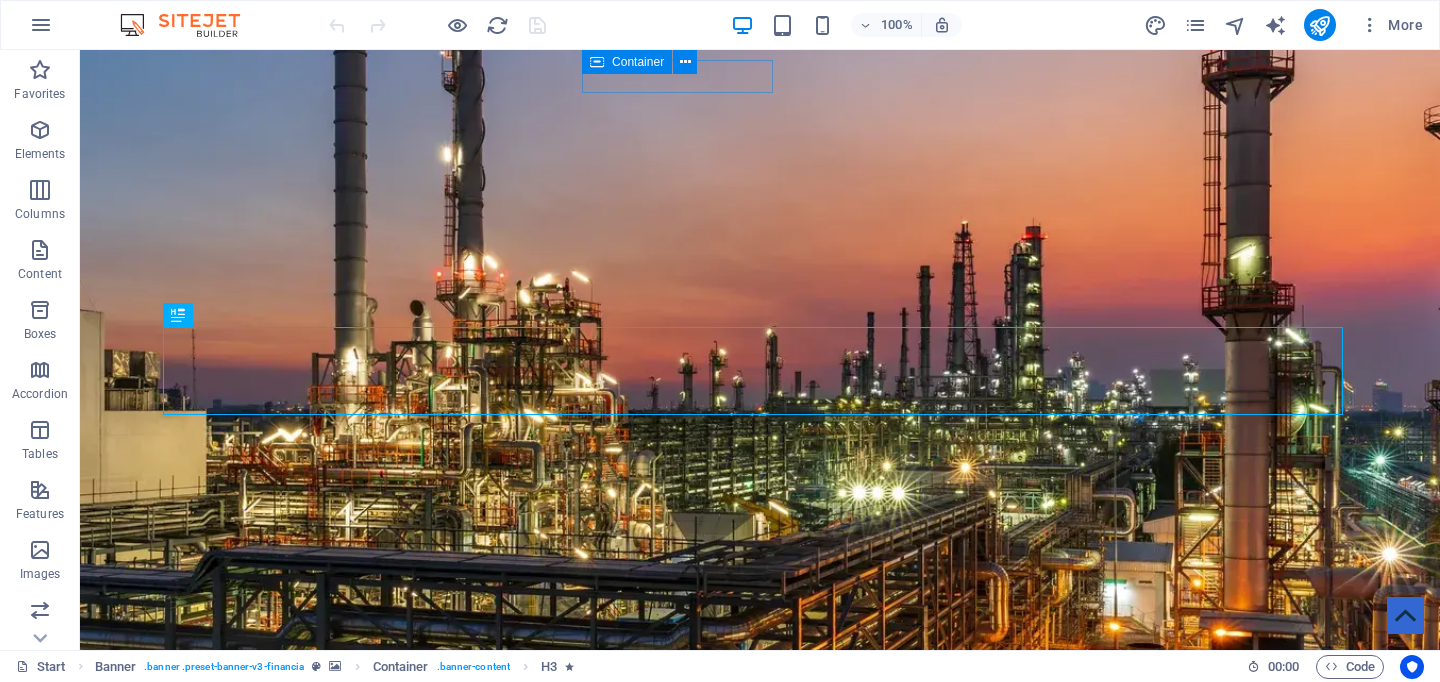 click at bounding box center [190, 25] 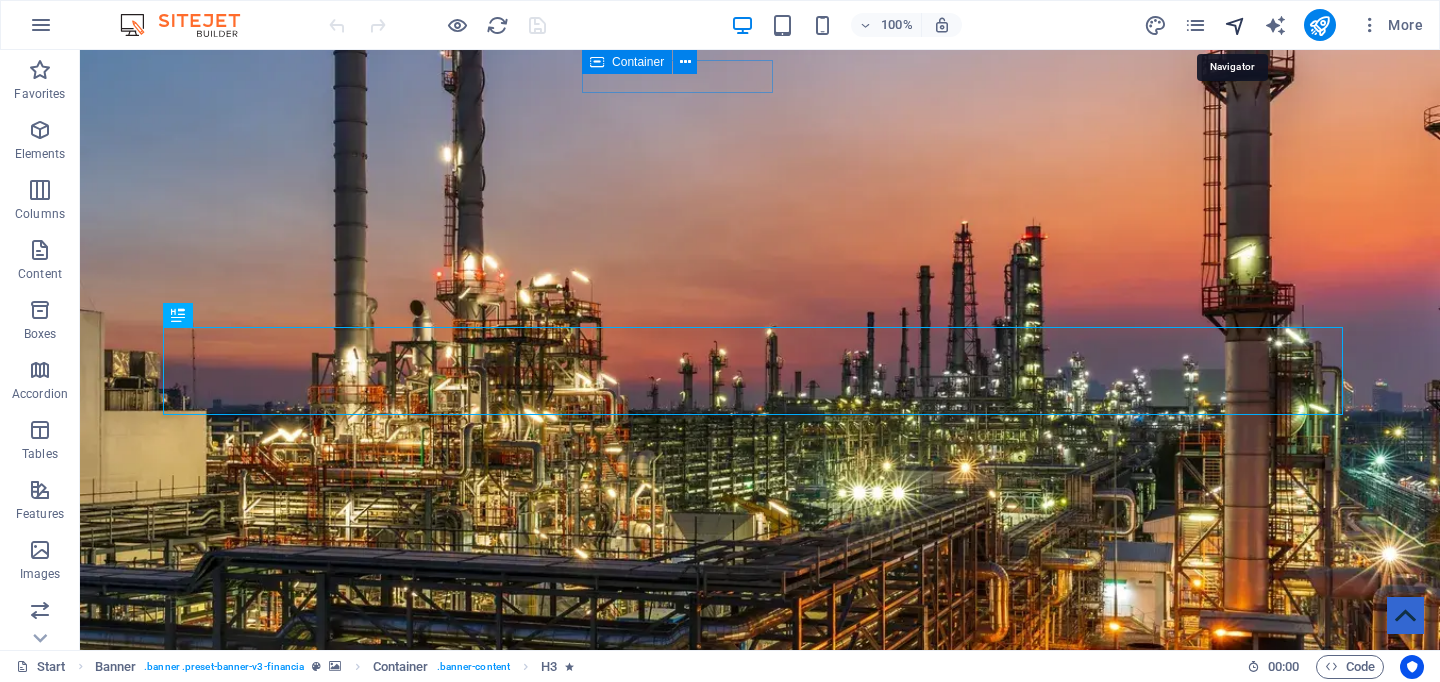 click at bounding box center (1235, 25) 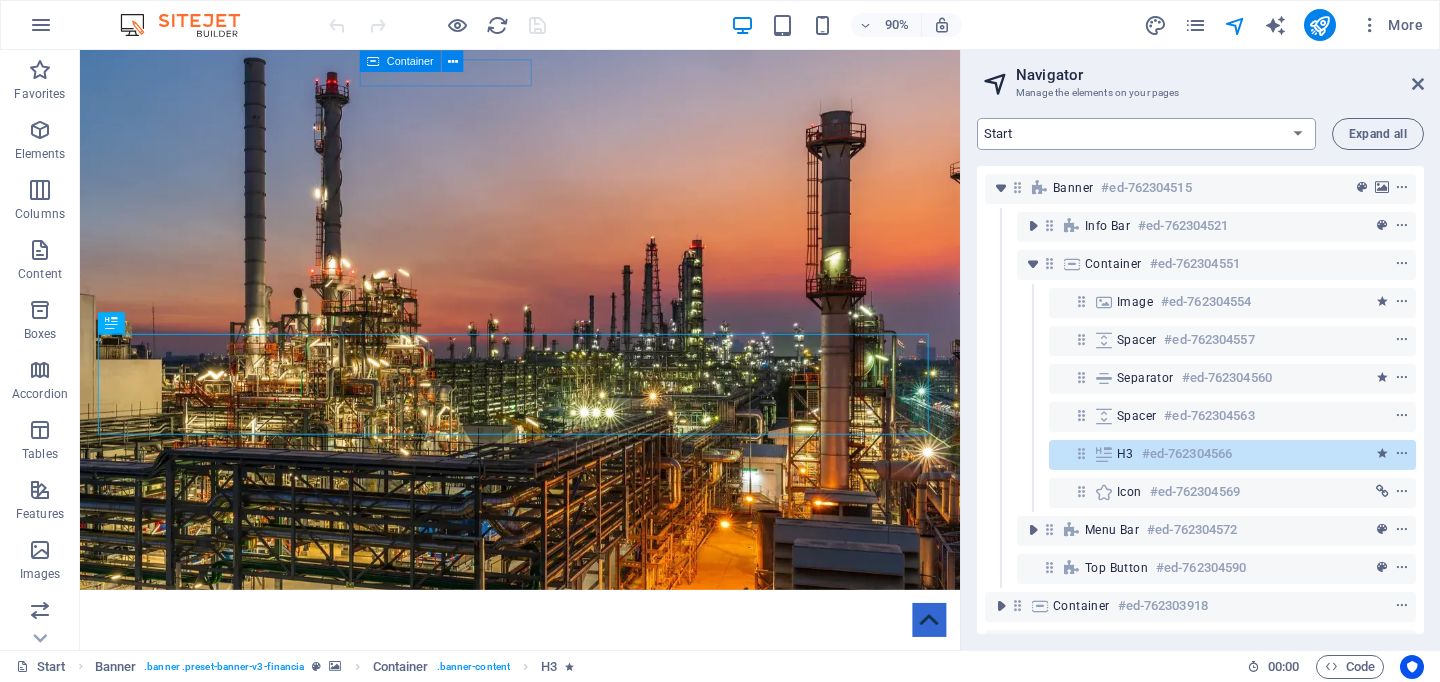 click on "Start  Subpage  Legal Notice  Privacy" at bounding box center (1146, 134) 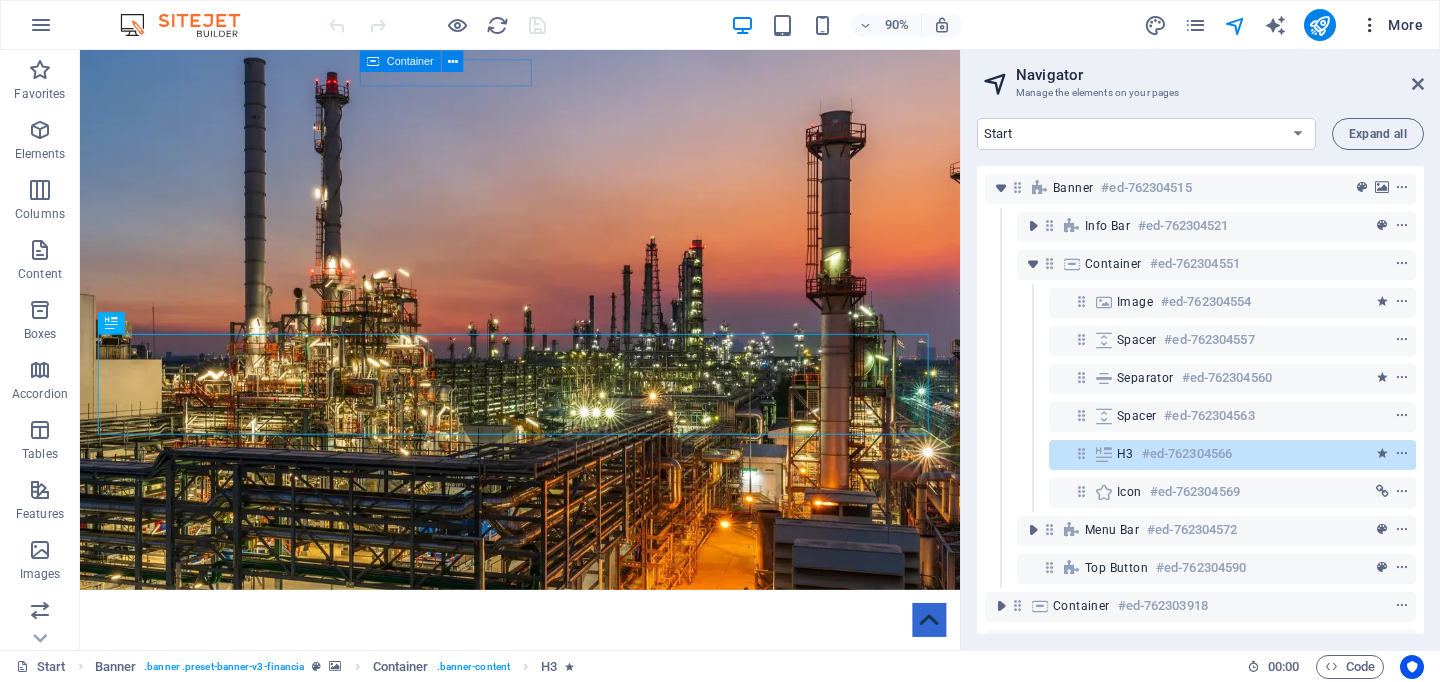 click at bounding box center (1370, 25) 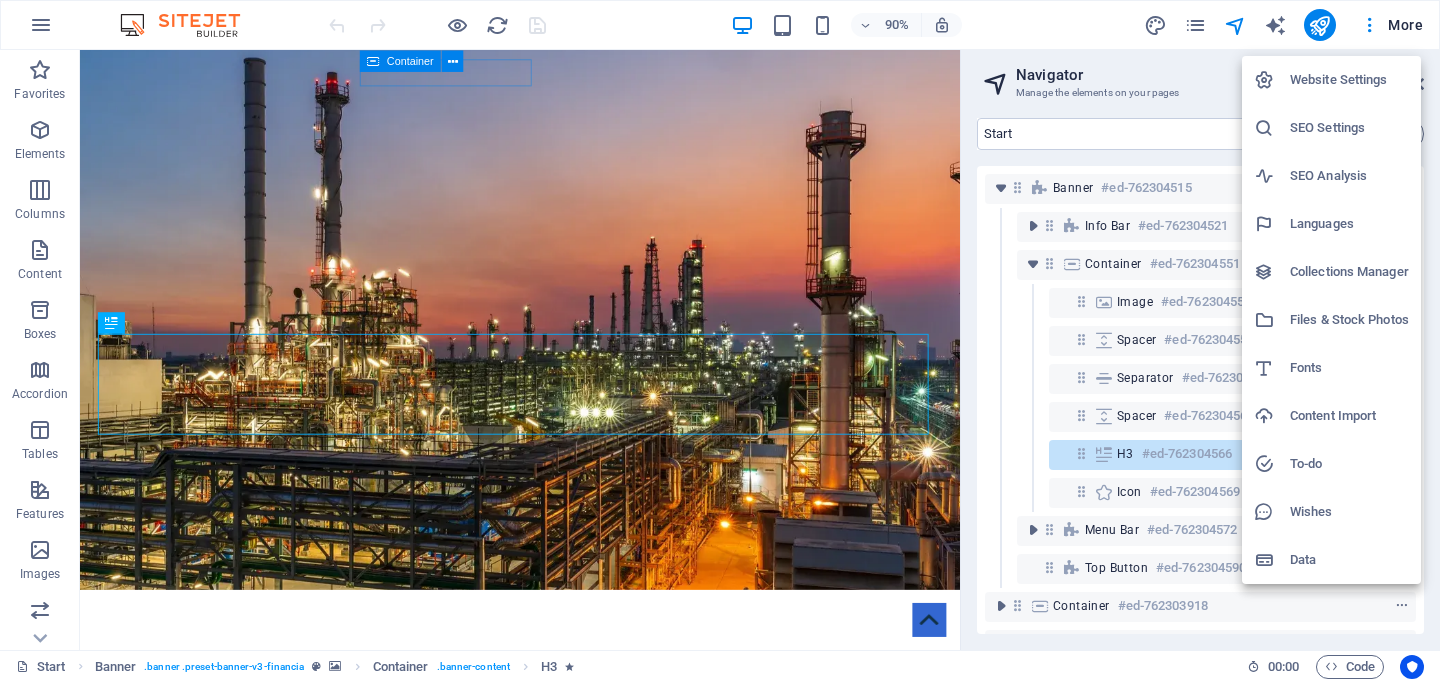 click on "Website Settings" at bounding box center (1349, 80) 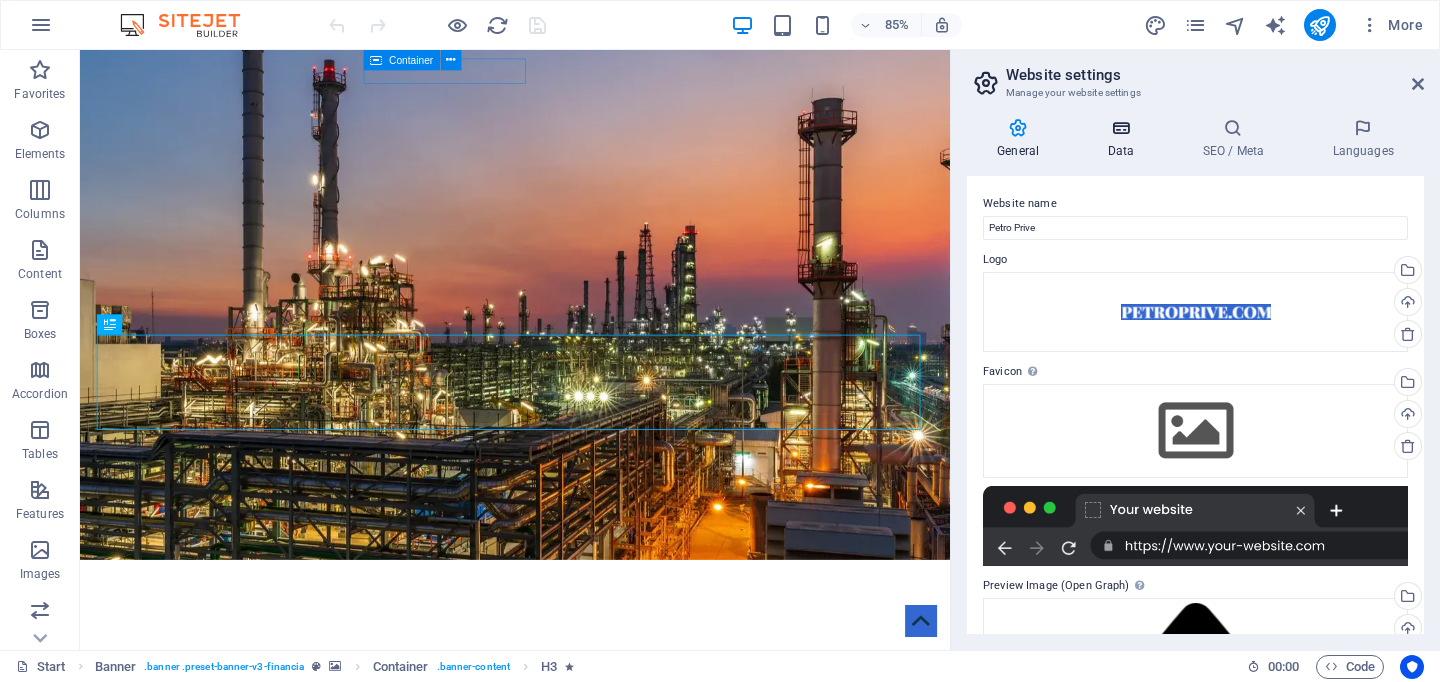 click at bounding box center (1120, 128) 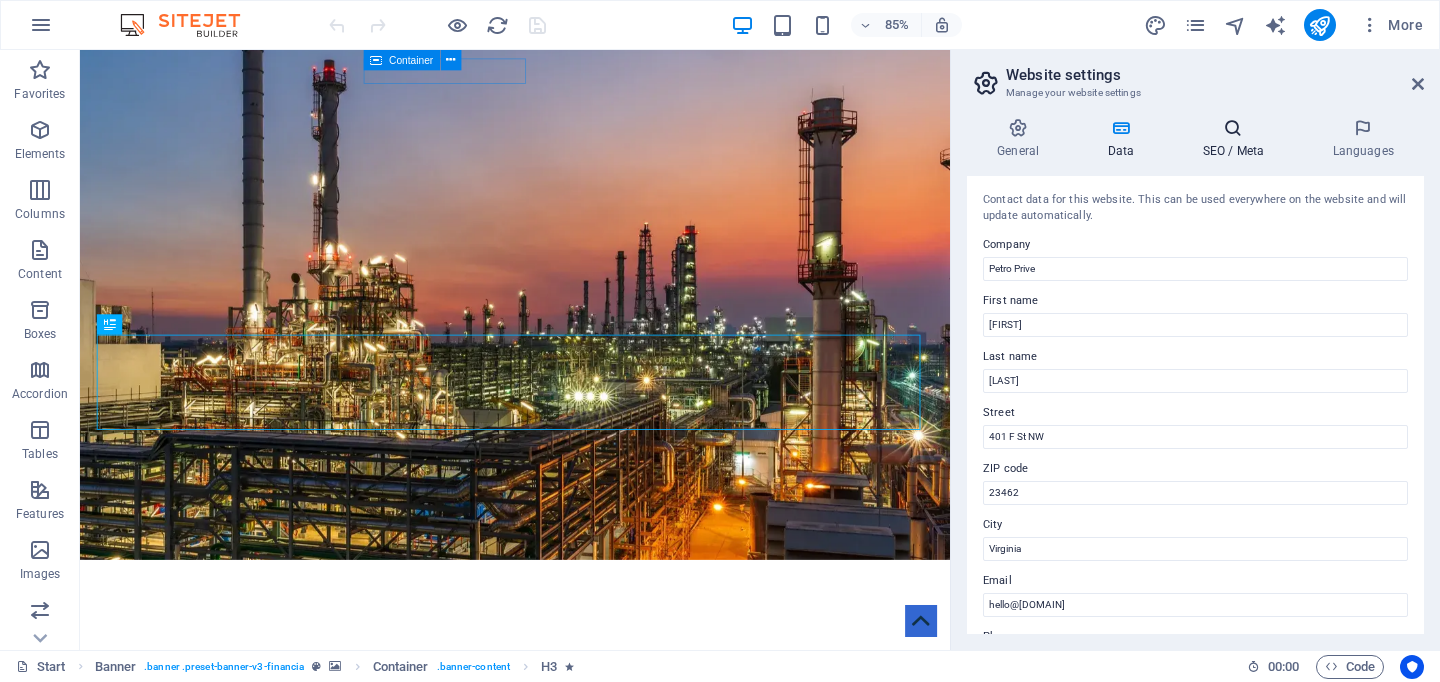 click at bounding box center [1233, 128] 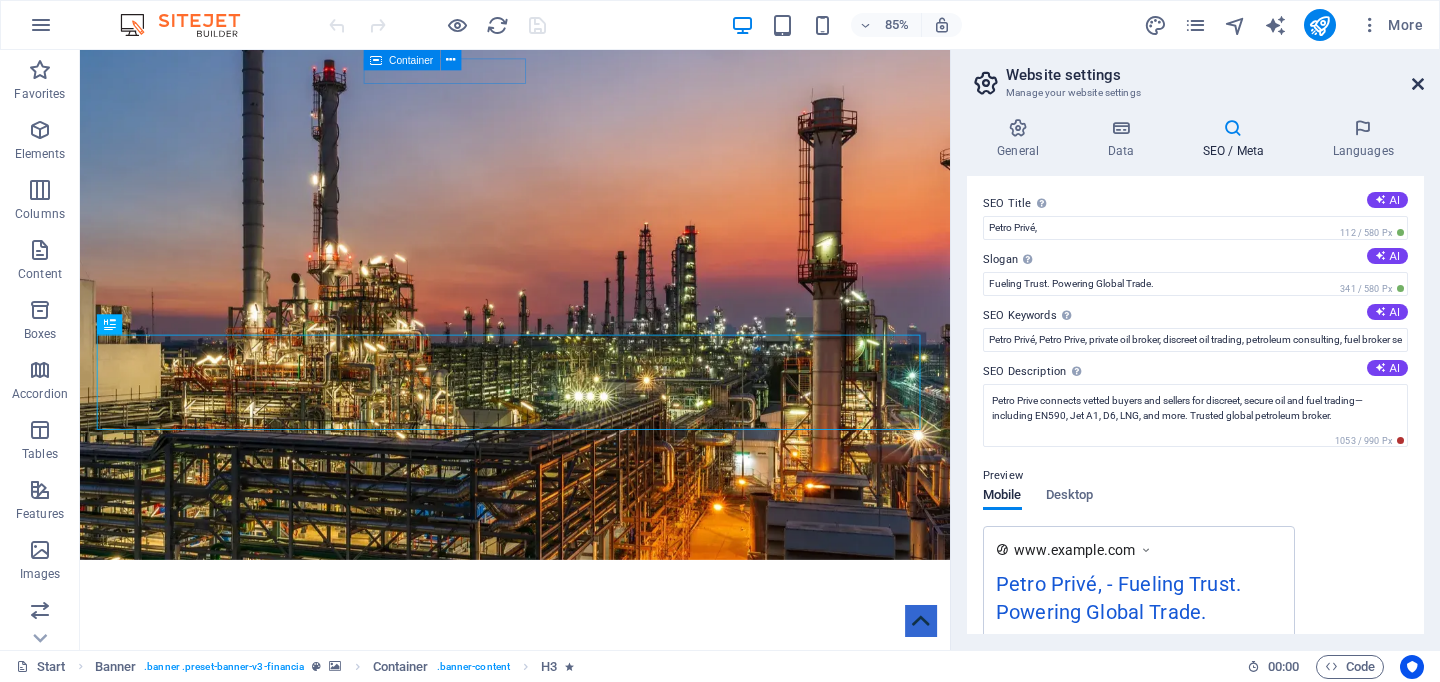 click at bounding box center (1418, 84) 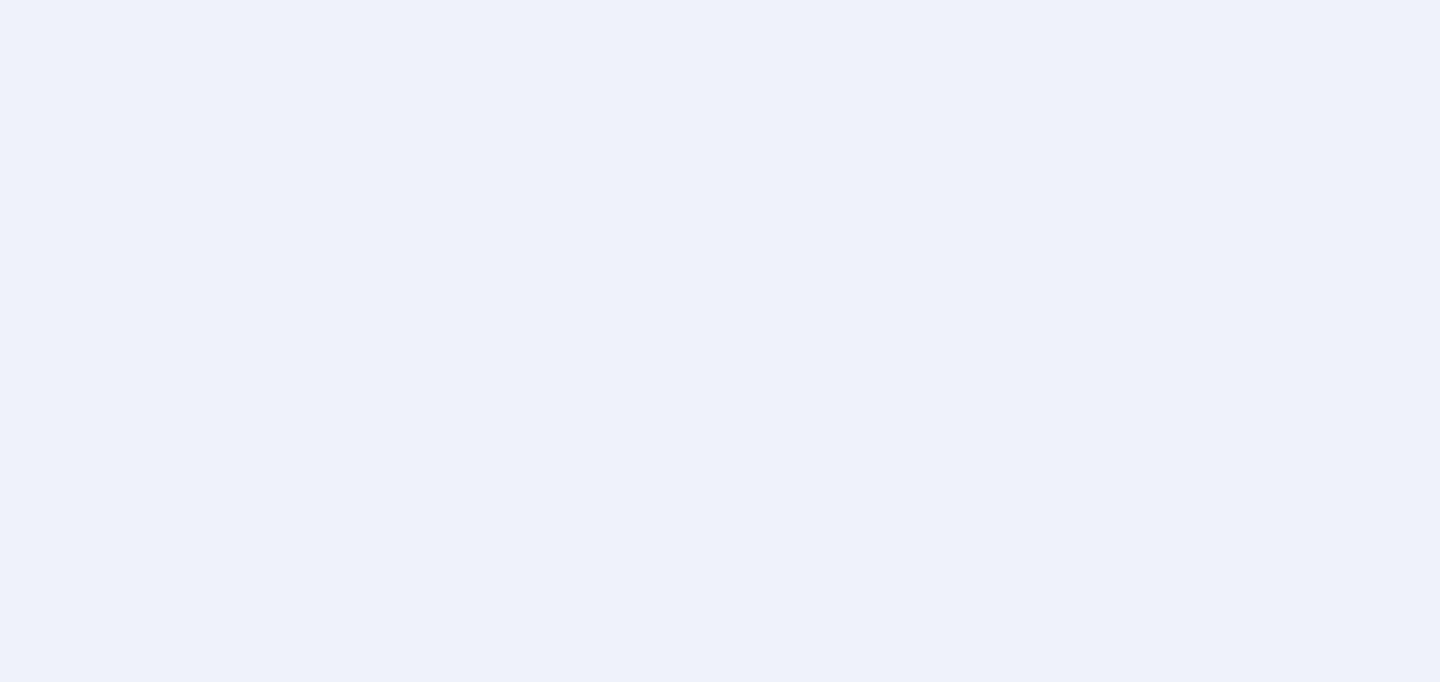 scroll, scrollTop: 0, scrollLeft: 0, axis: both 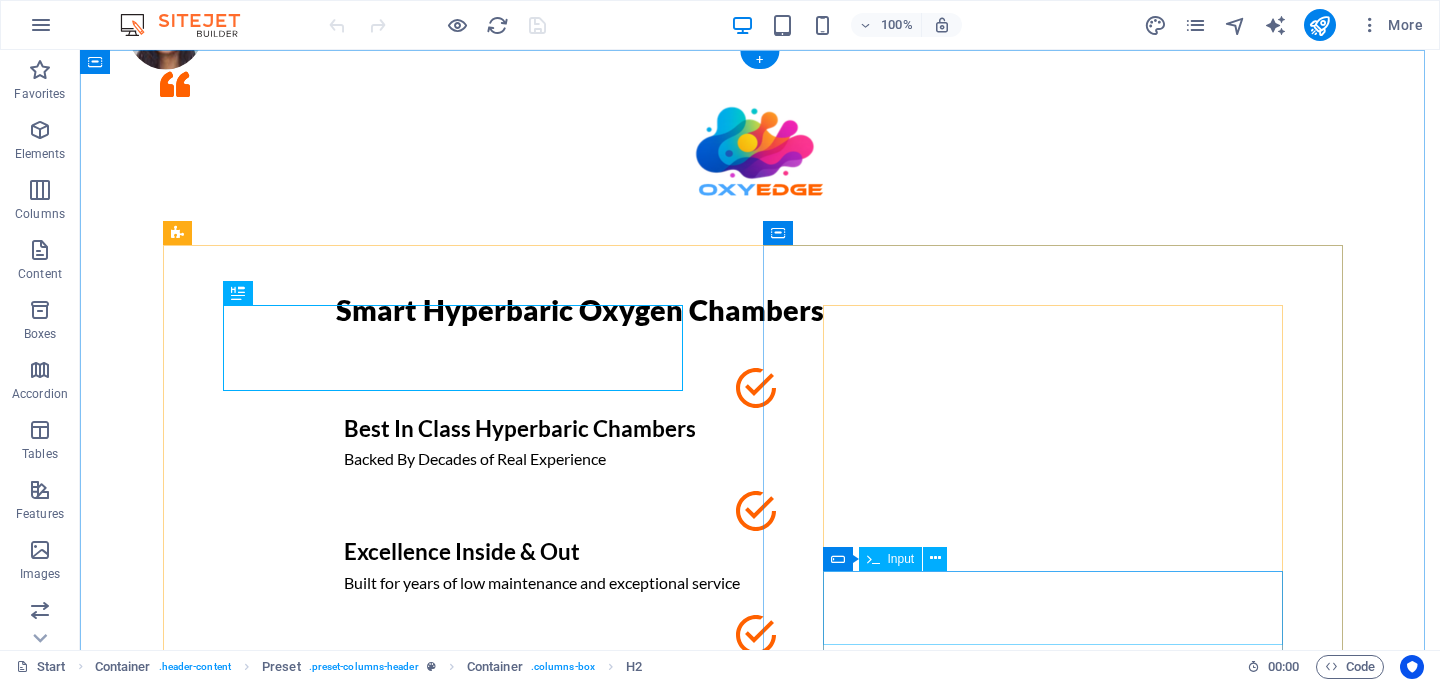 click on "Full Name" at bounding box center [760, 2187] 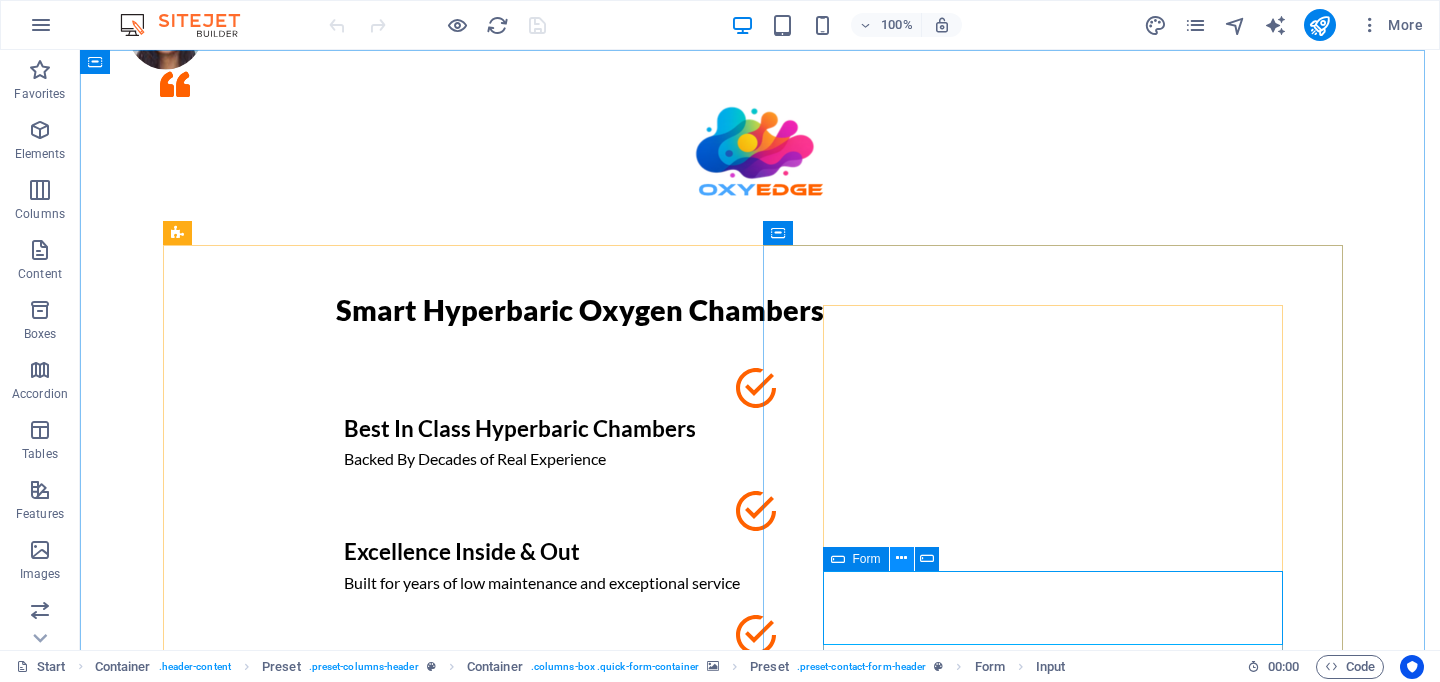 click at bounding box center [901, 558] 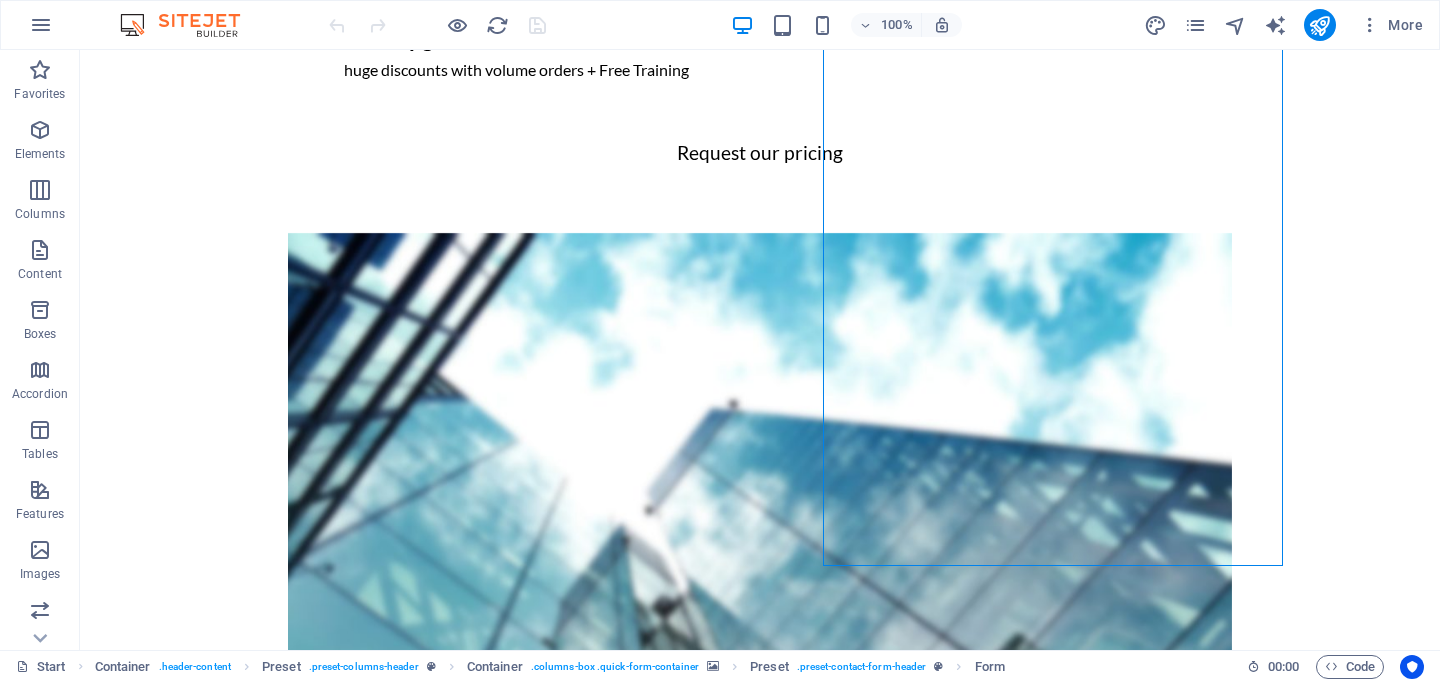 scroll, scrollTop: 625, scrollLeft: 0, axis: vertical 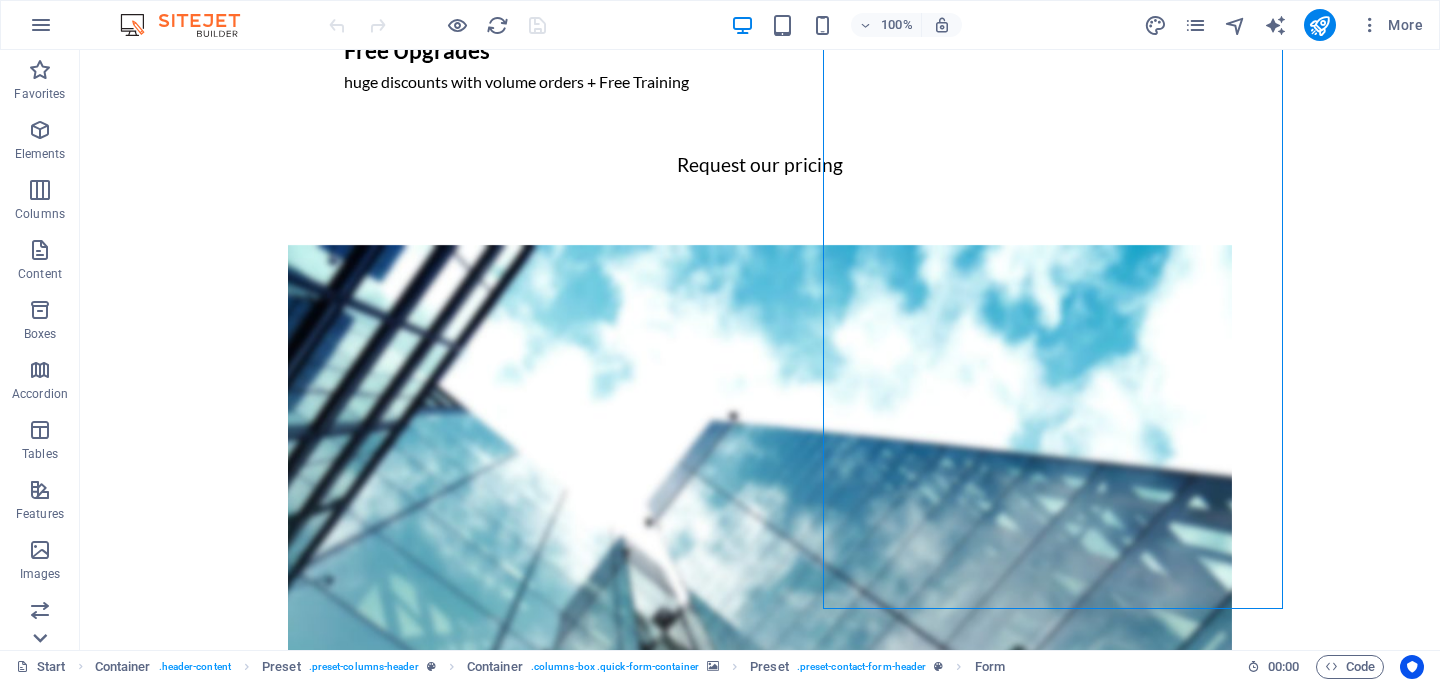 click 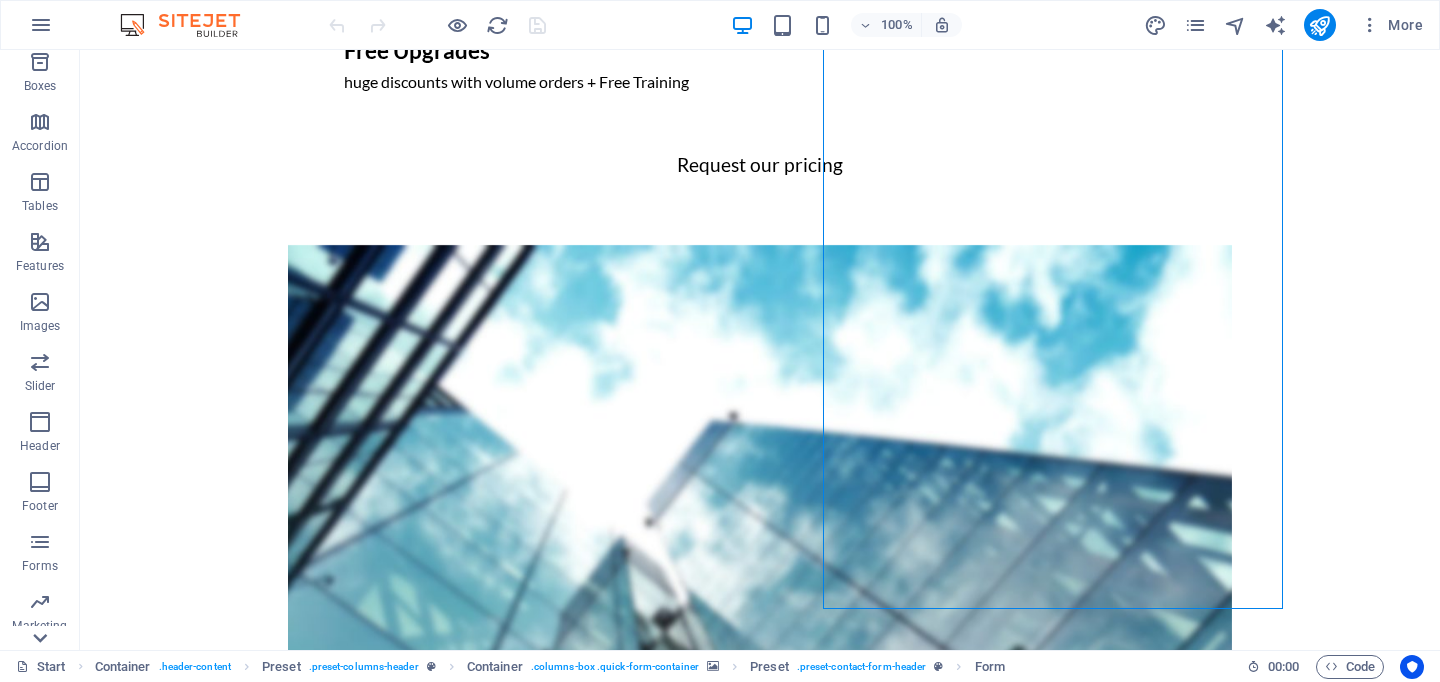 scroll, scrollTop: 300, scrollLeft: 0, axis: vertical 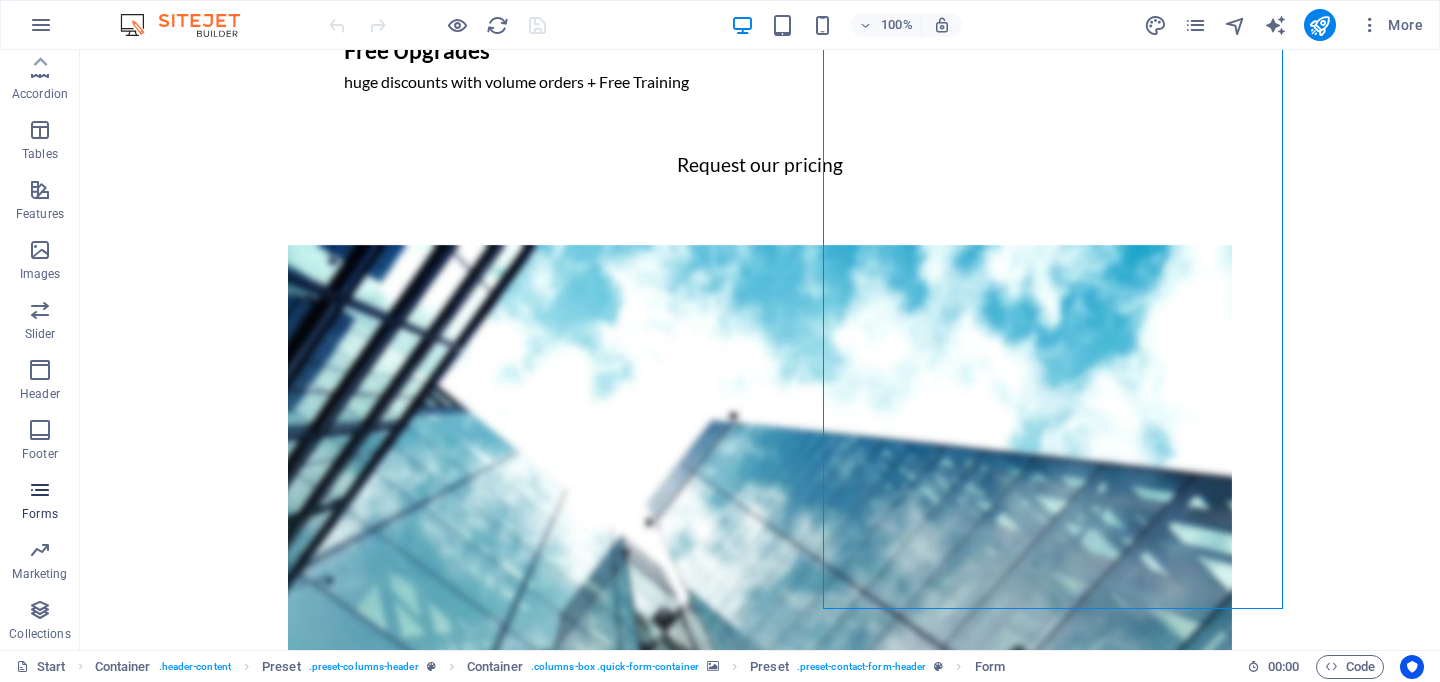 click at bounding box center (40, 490) 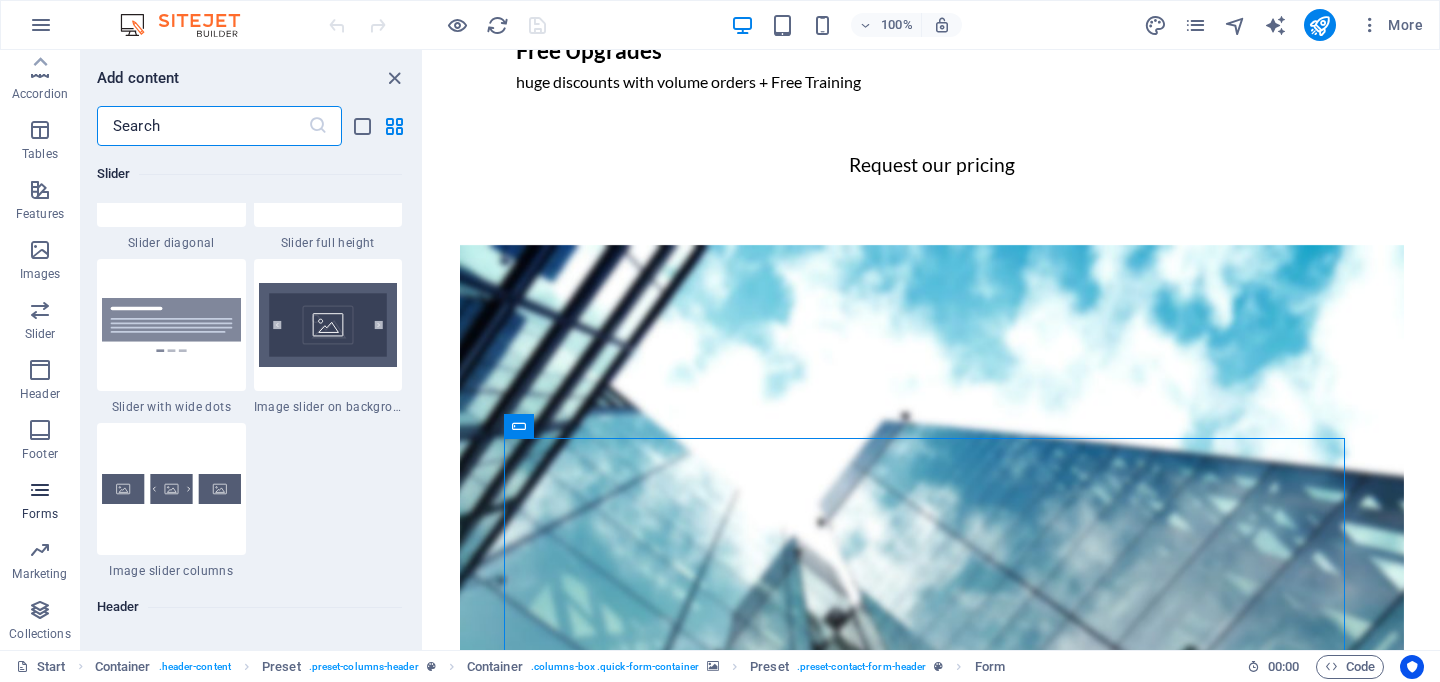 scroll, scrollTop: 14600, scrollLeft: 0, axis: vertical 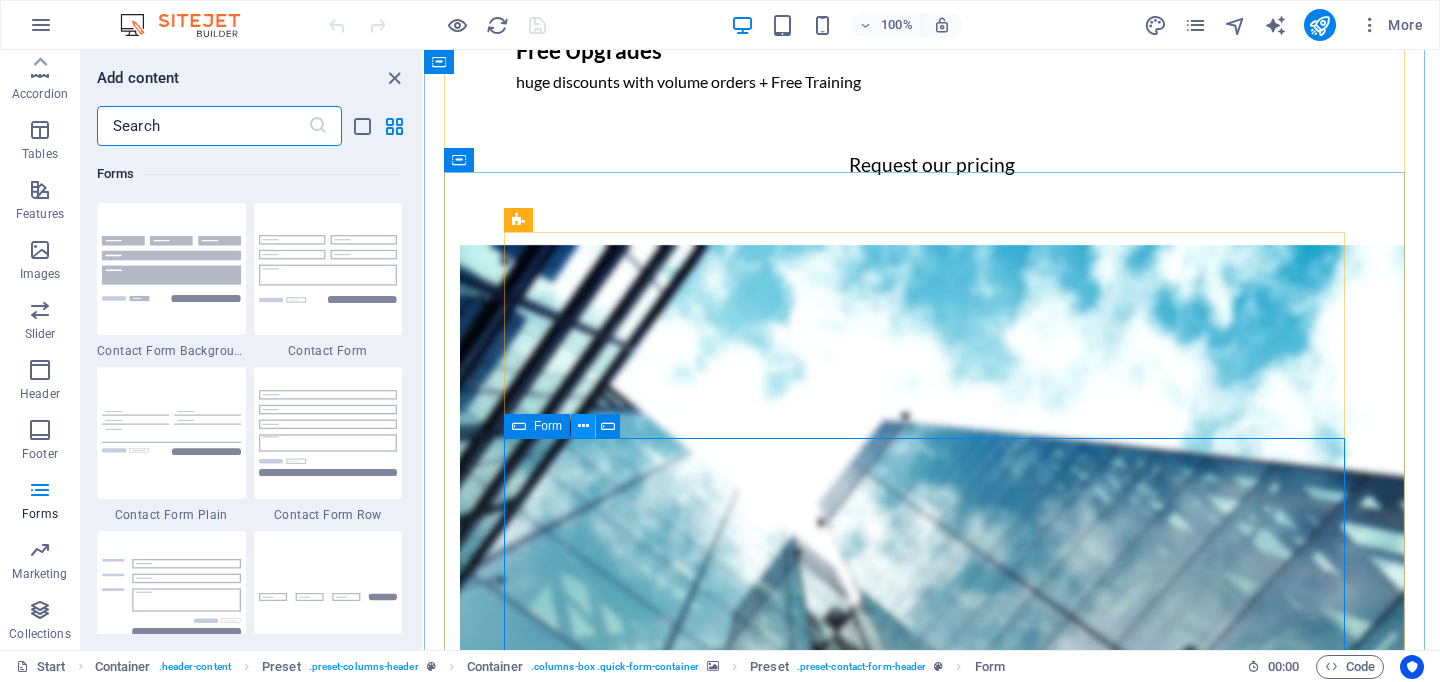 click at bounding box center [583, 426] 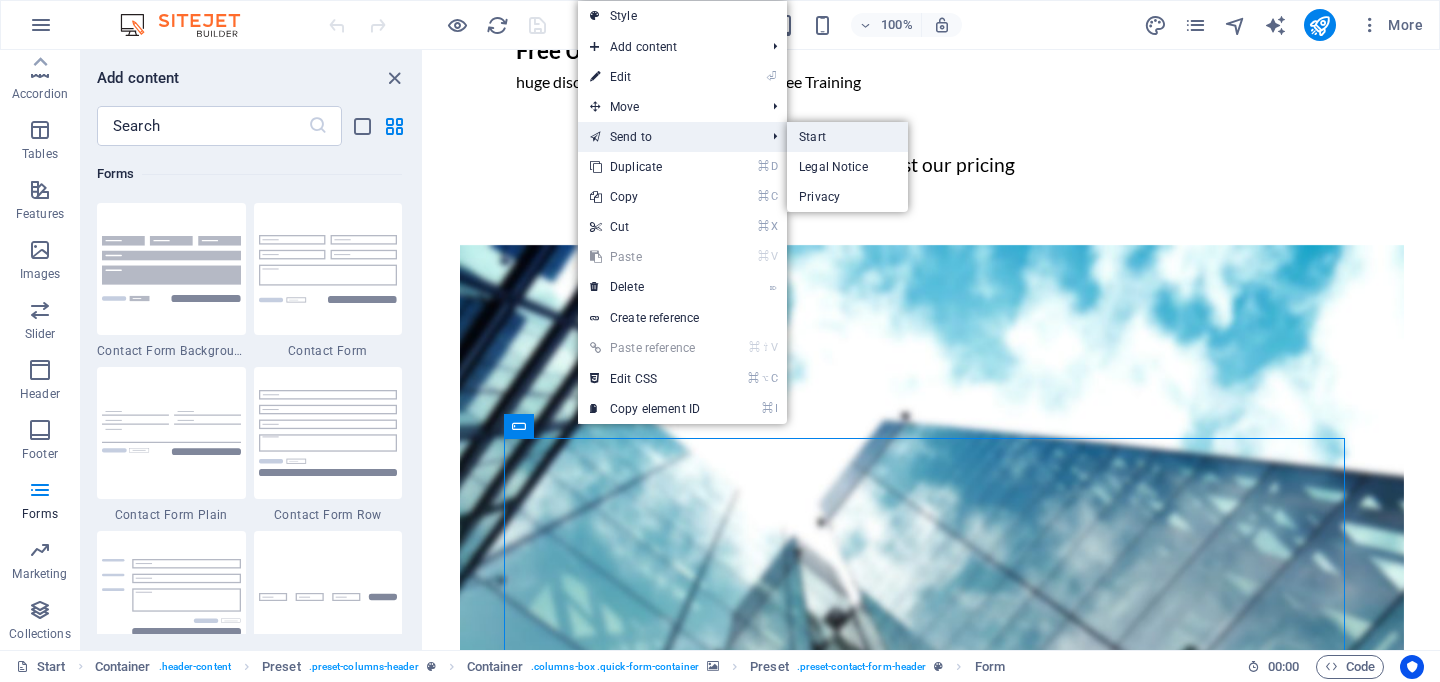 click on "Start" at bounding box center [847, 137] 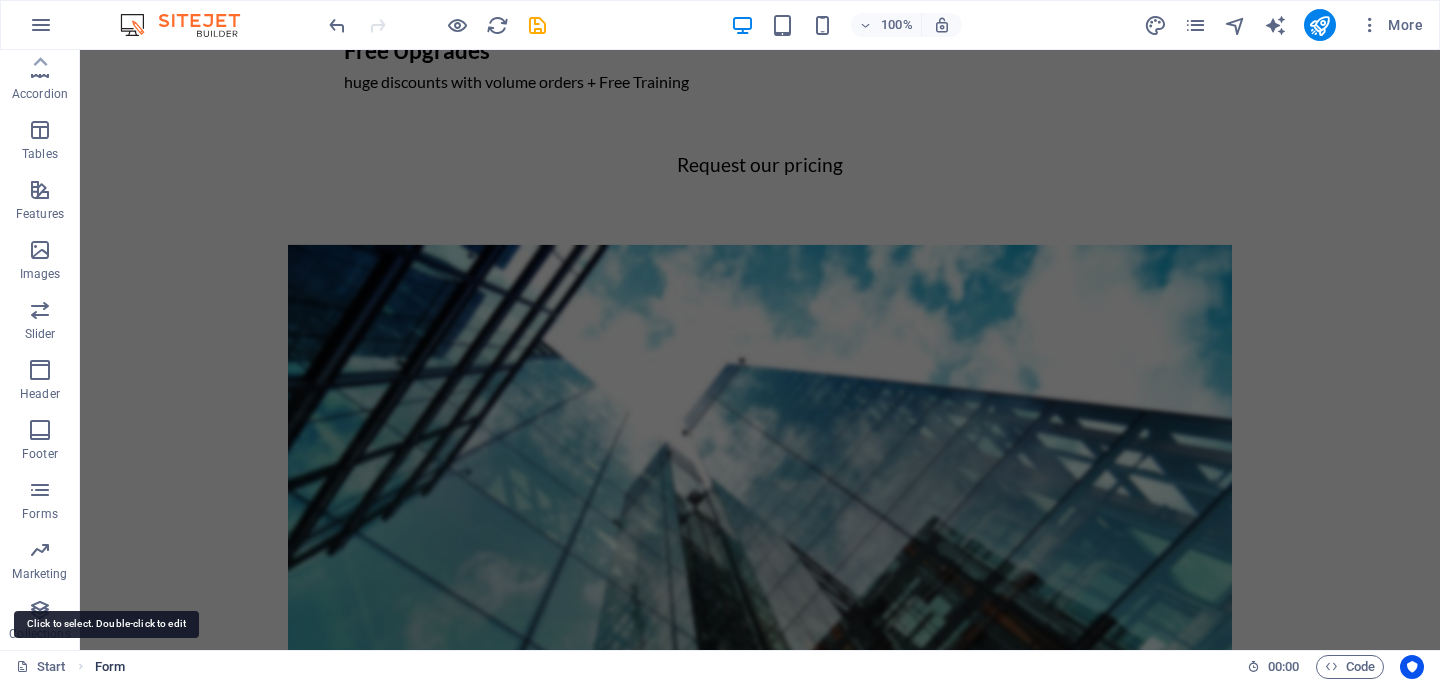 click on "Form" at bounding box center [110, 667] 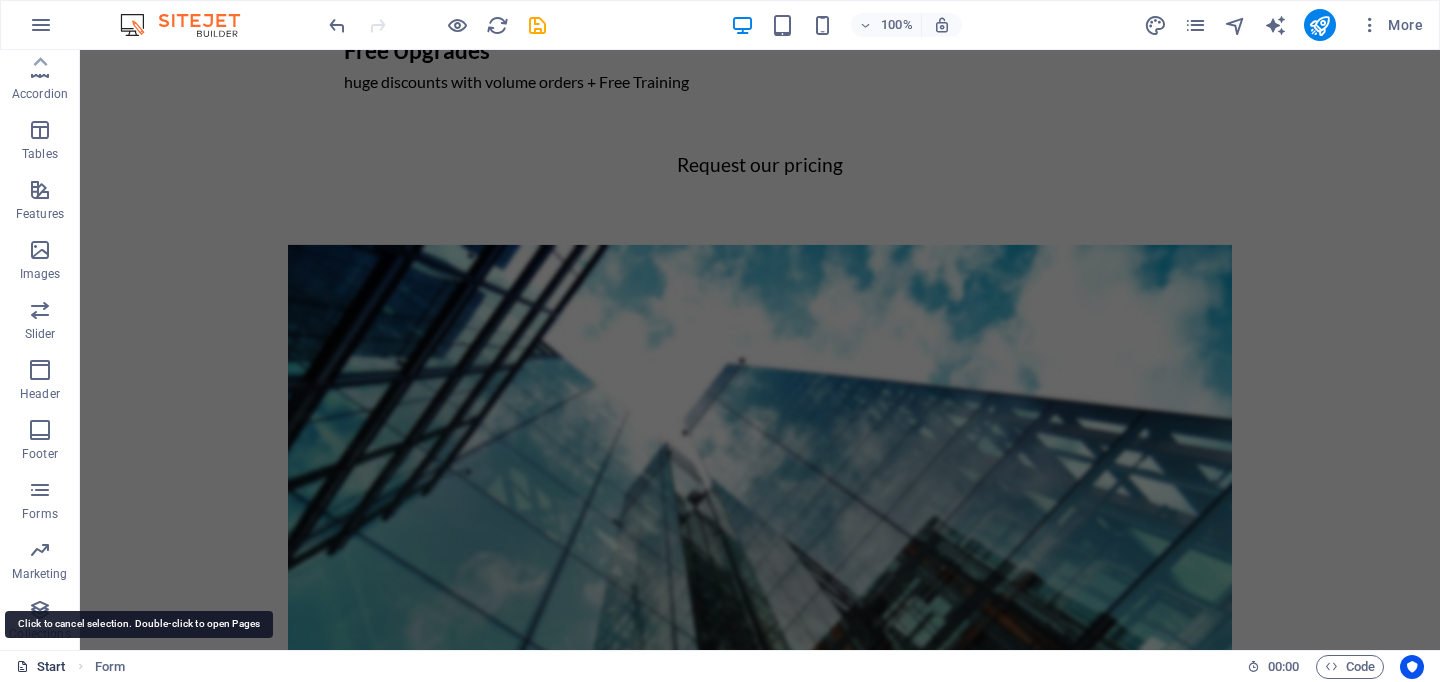 click on "Start" at bounding box center [41, 667] 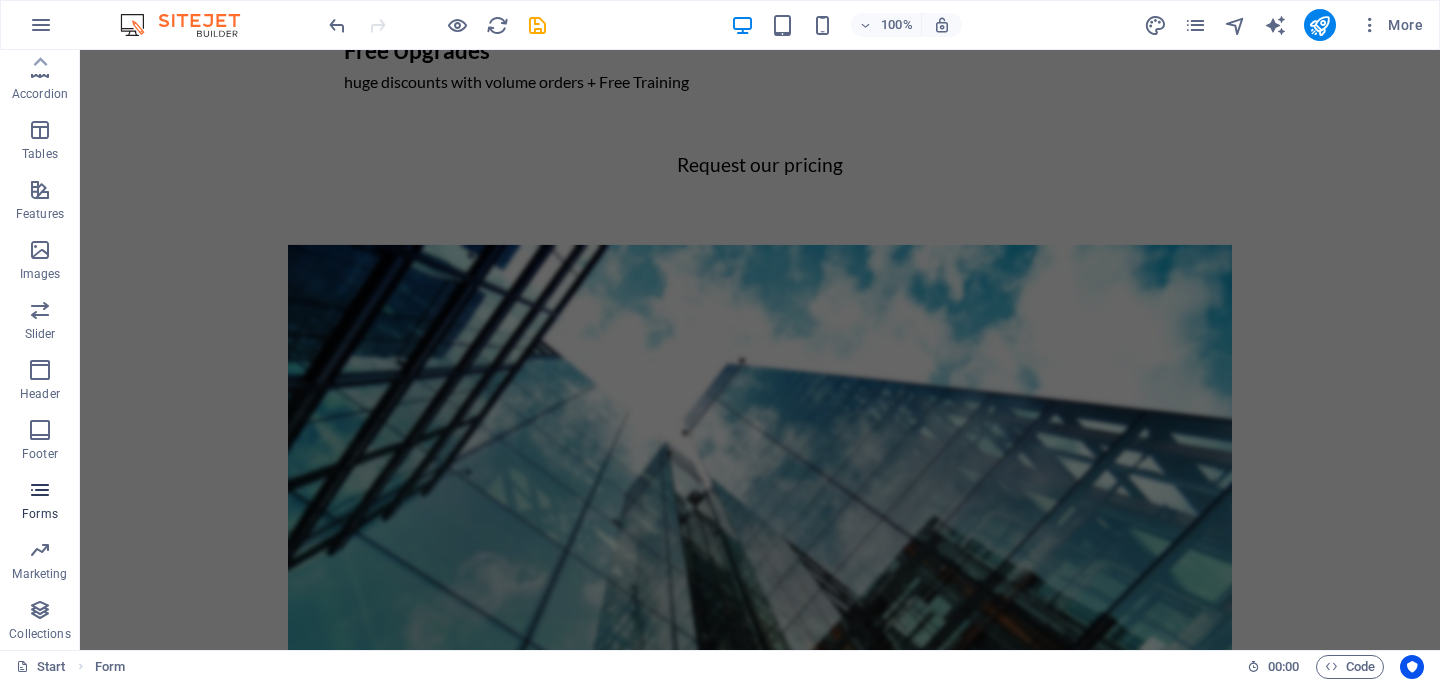 click at bounding box center [40, 490] 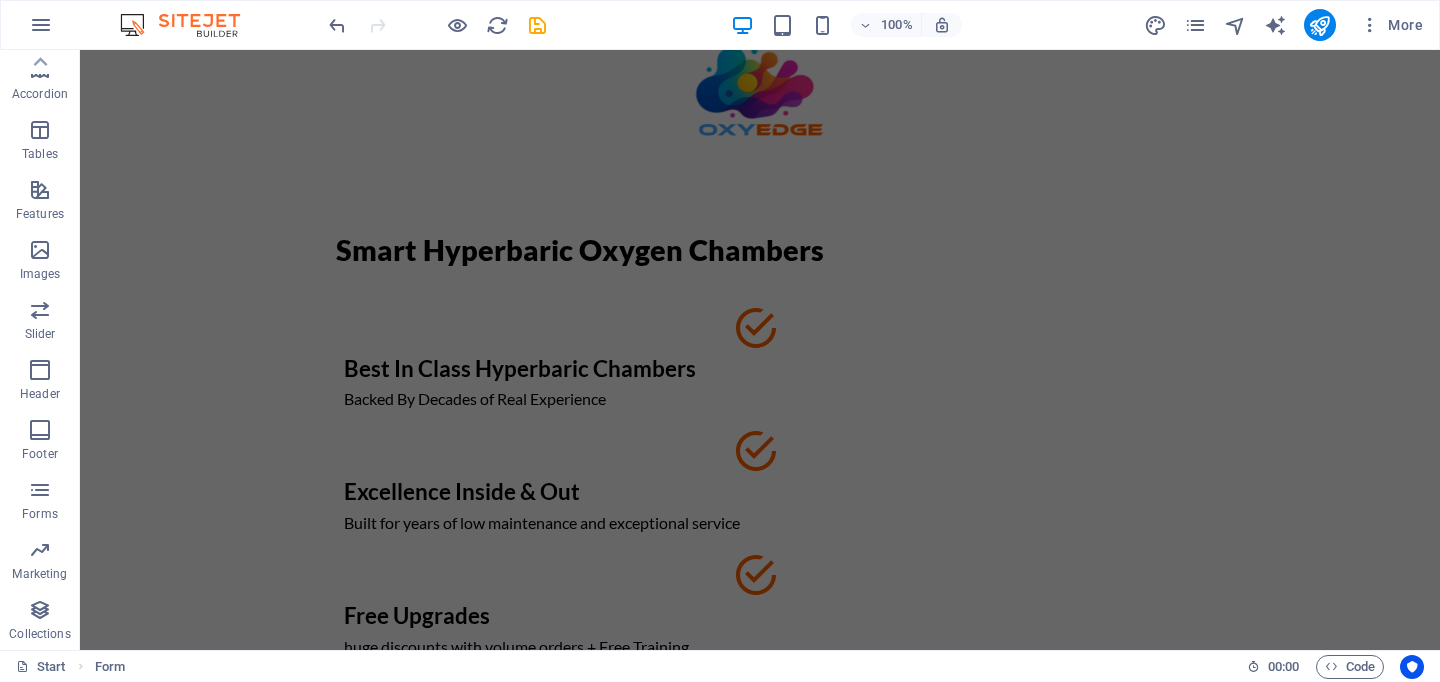 scroll, scrollTop: 55, scrollLeft: 0, axis: vertical 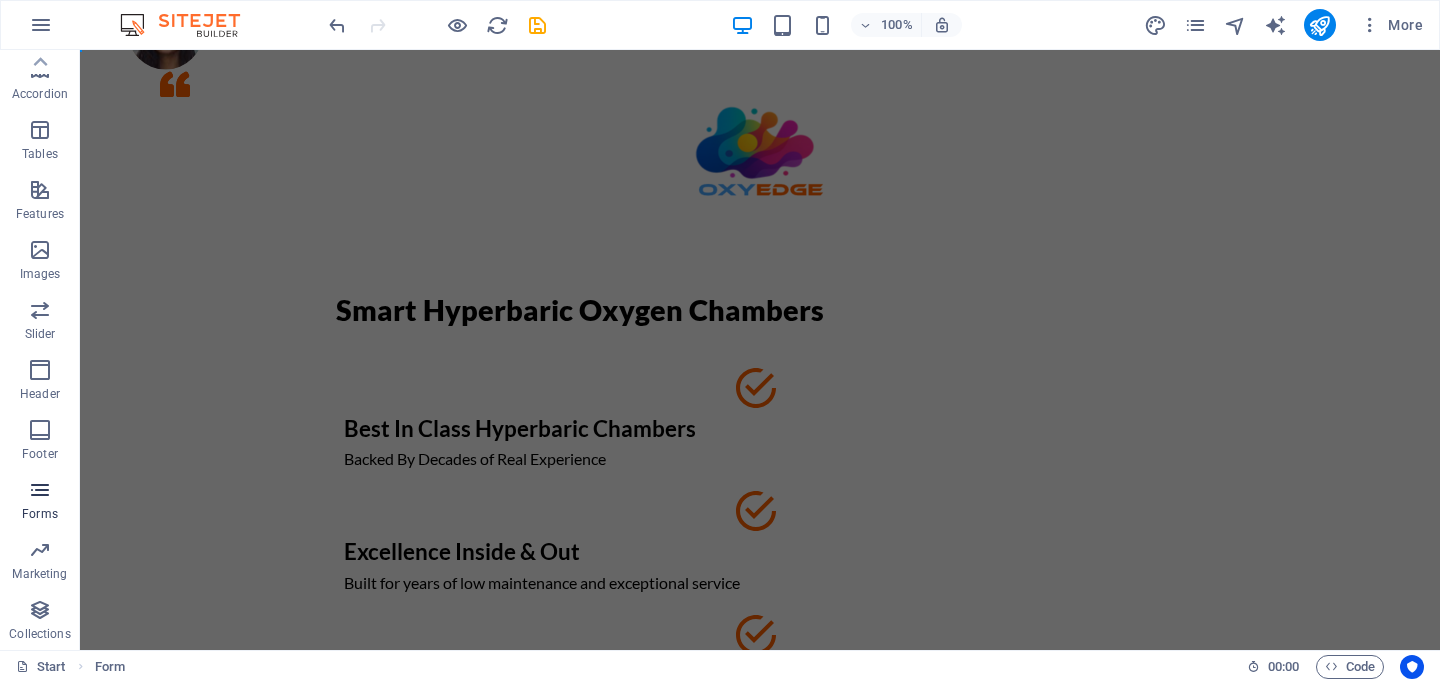 click at bounding box center (40, 490) 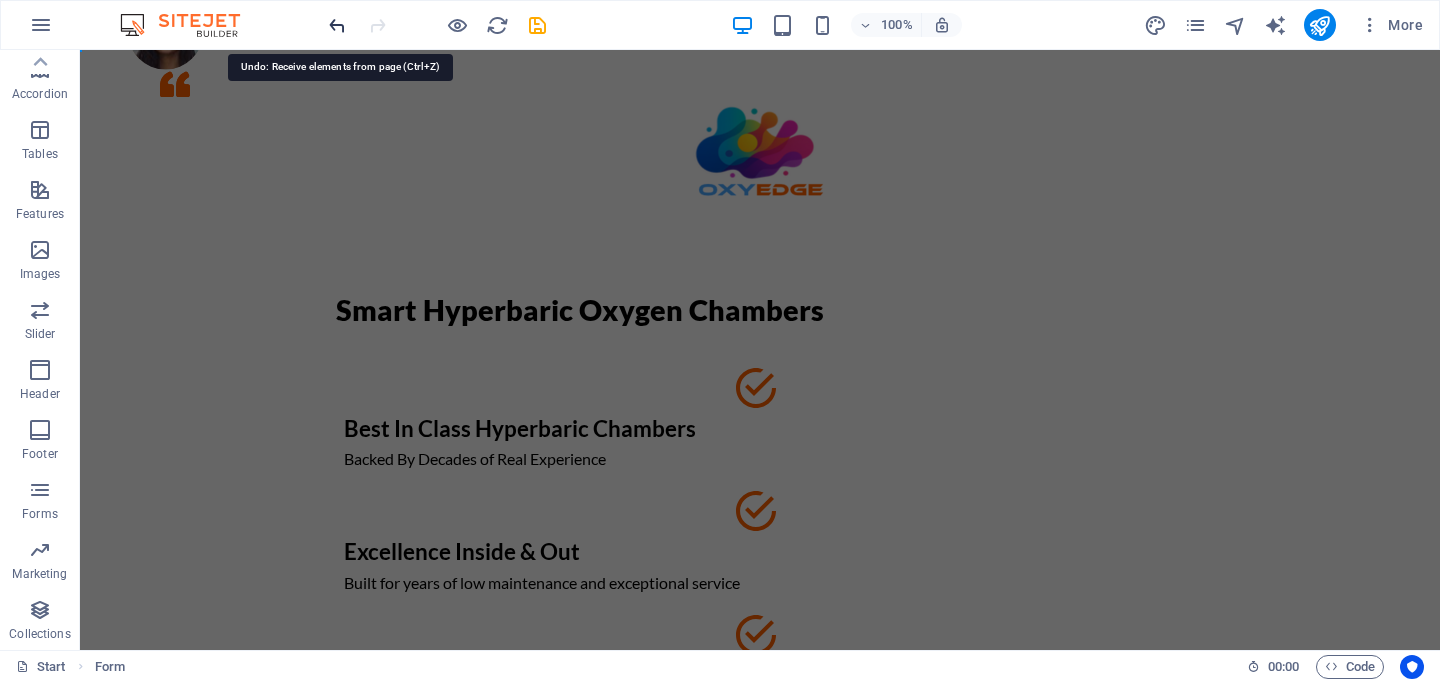 click at bounding box center (337, 25) 